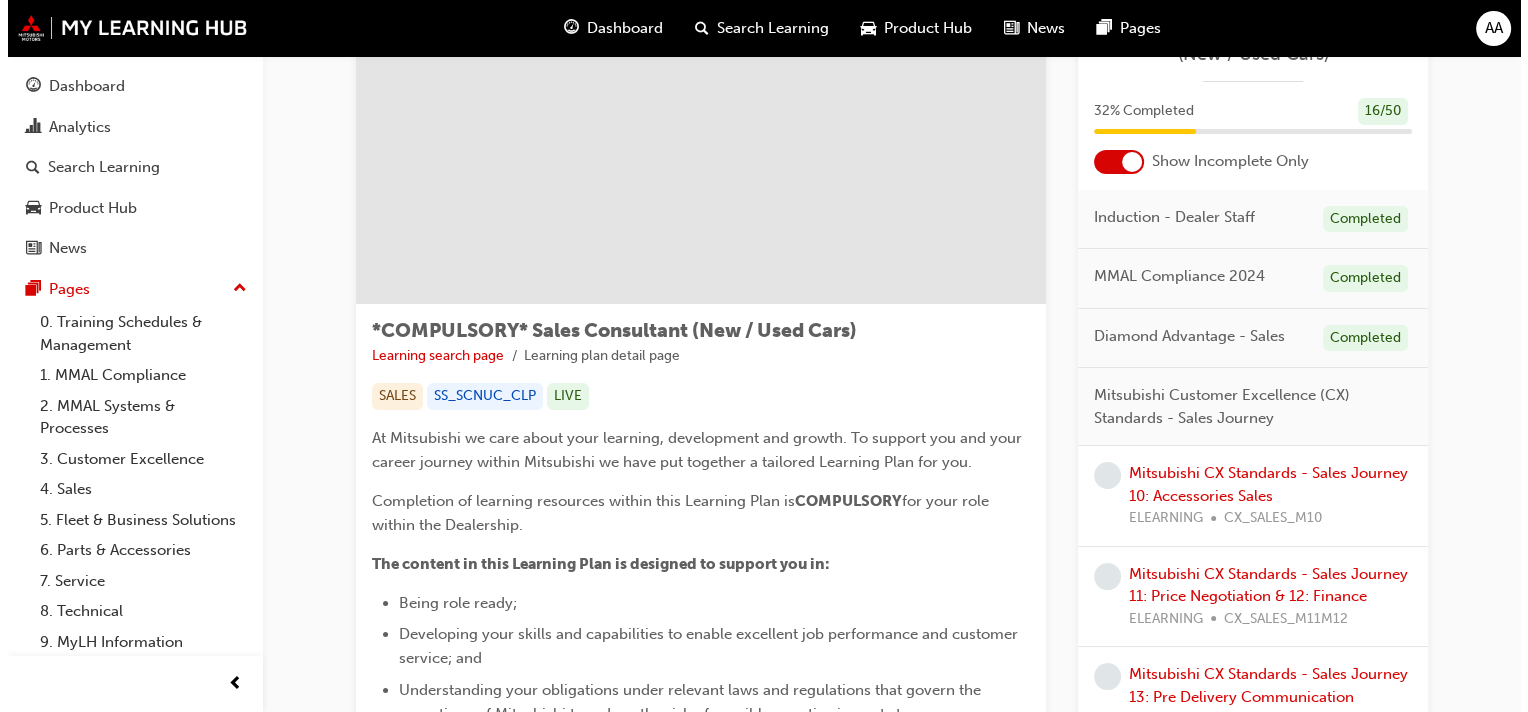 scroll, scrollTop: 0, scrollLeft: 0, axis: both 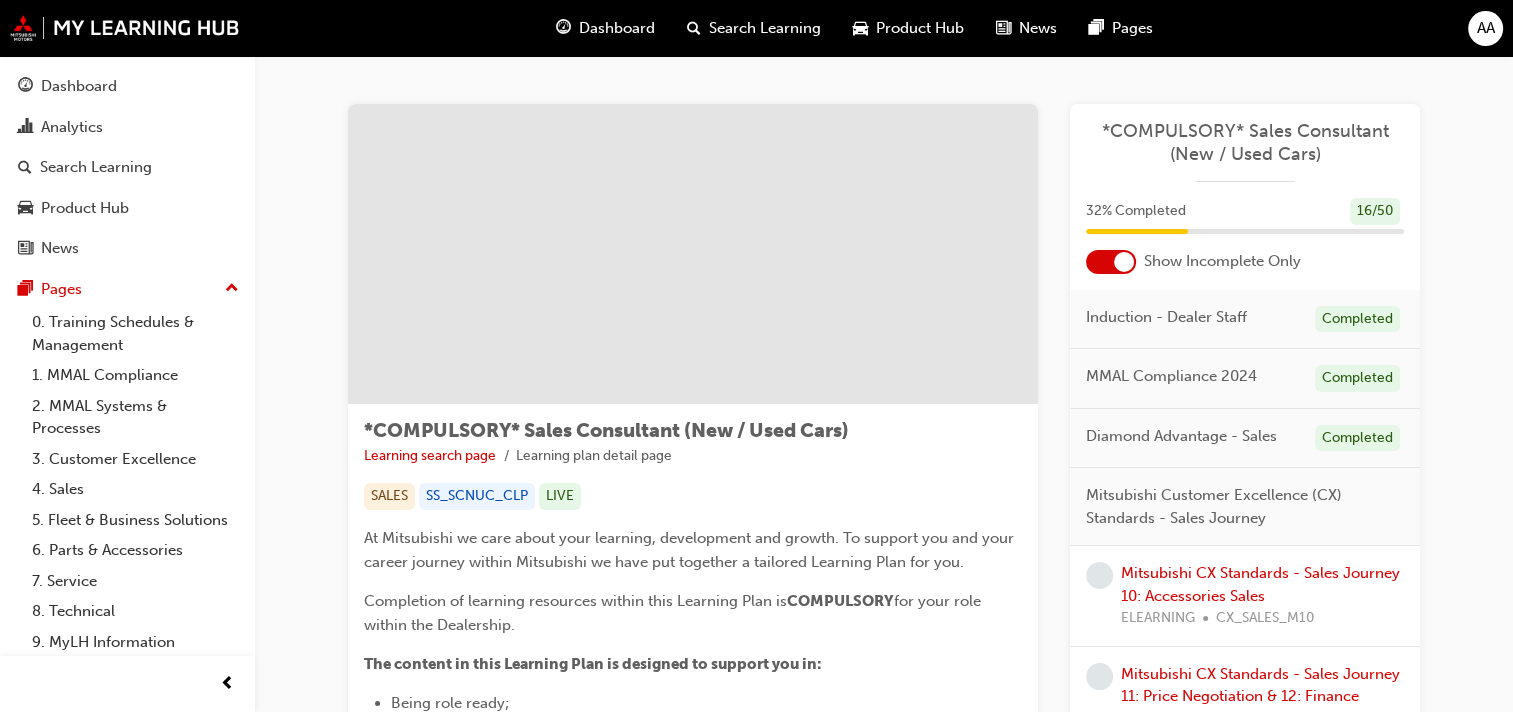 click on "Dashboard" at bounding box center [617, 28] 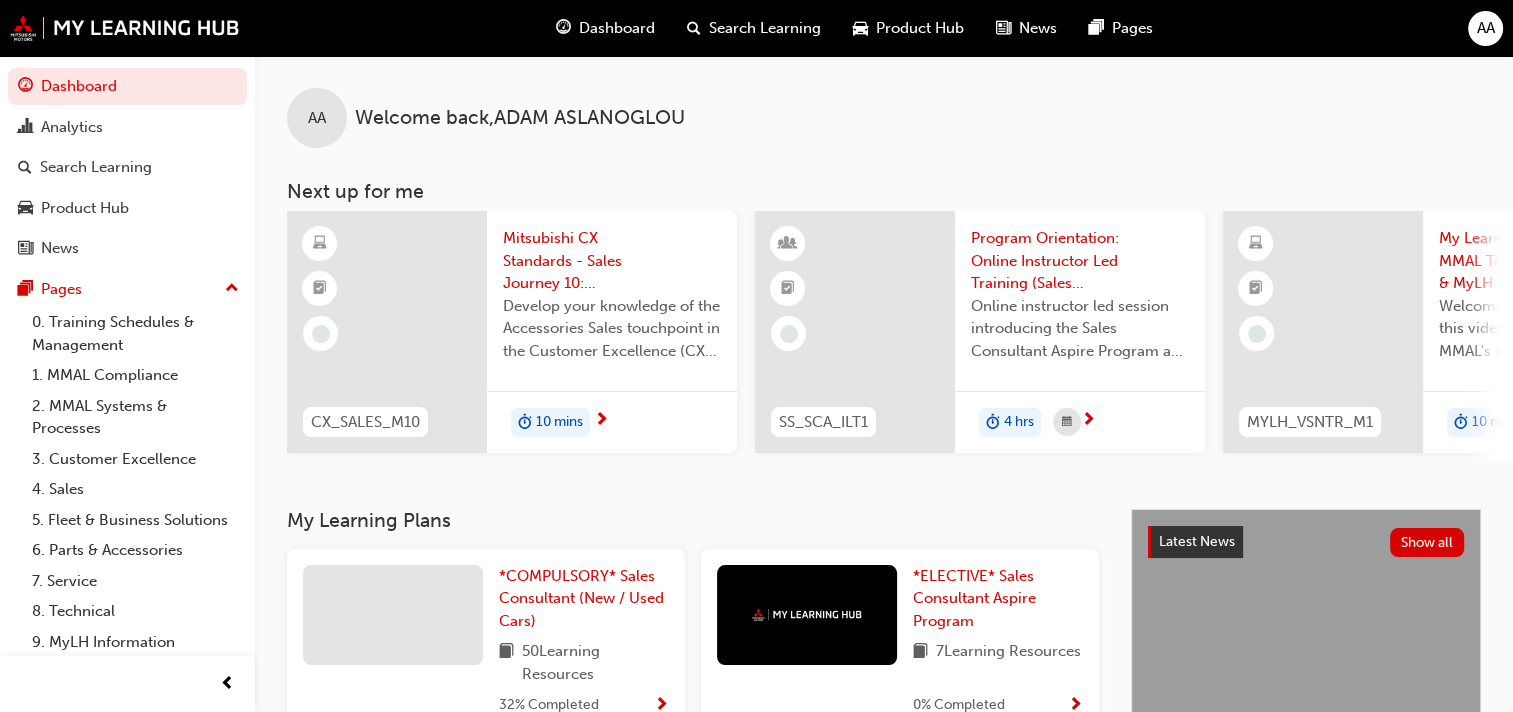 click on "10 mins" at bounding box center [559, 422] 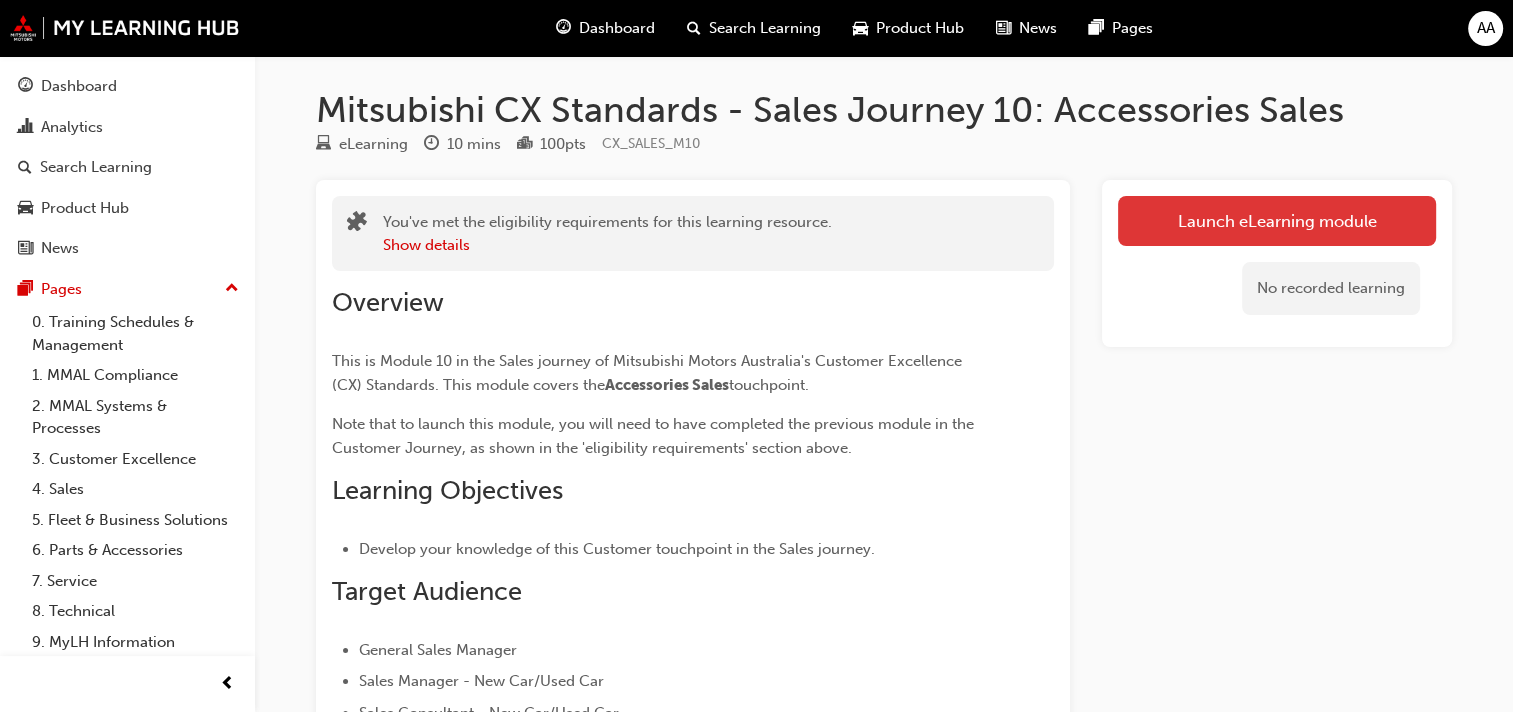 click on "Launch eLearning module" at bounding box center [1277, 221] 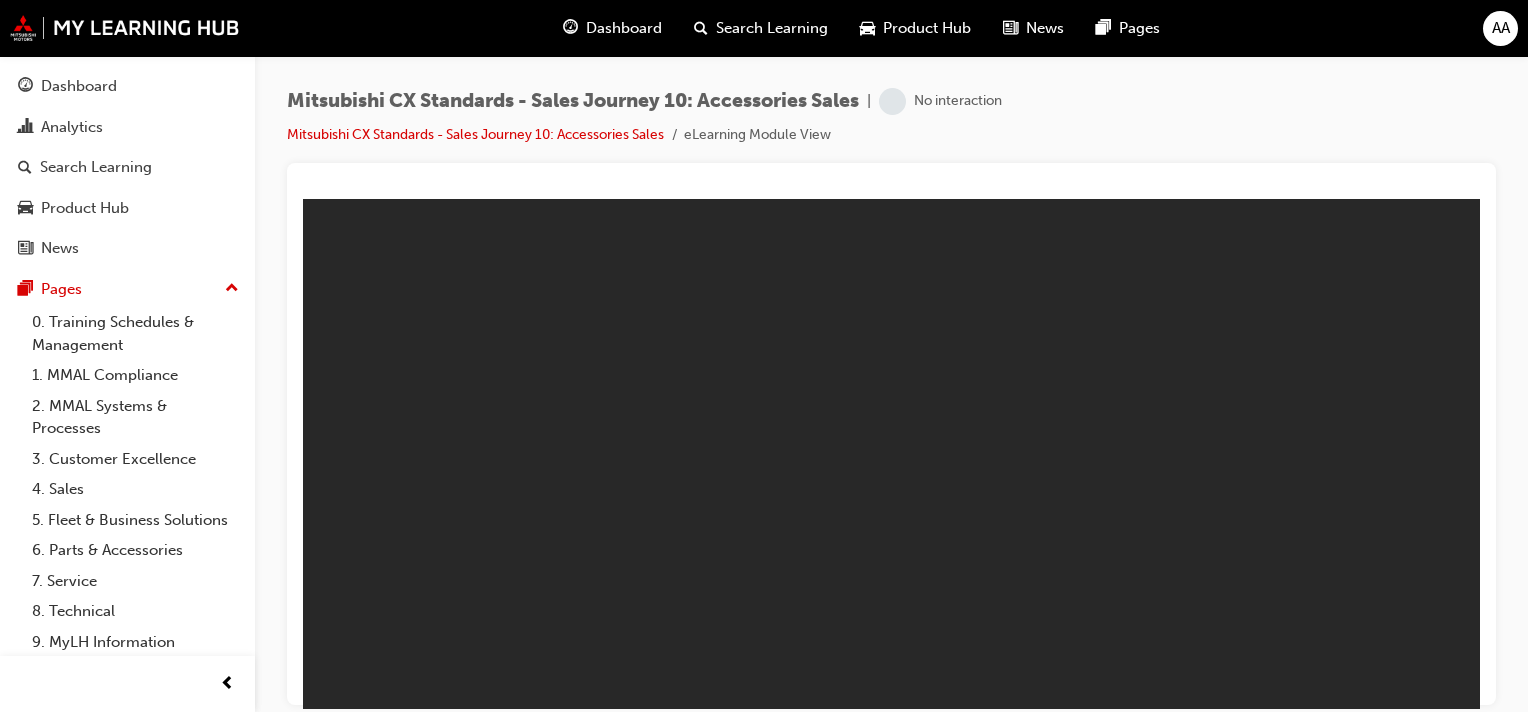 scroll, scrollTop: 0, scrollLeft: 0, axis: both 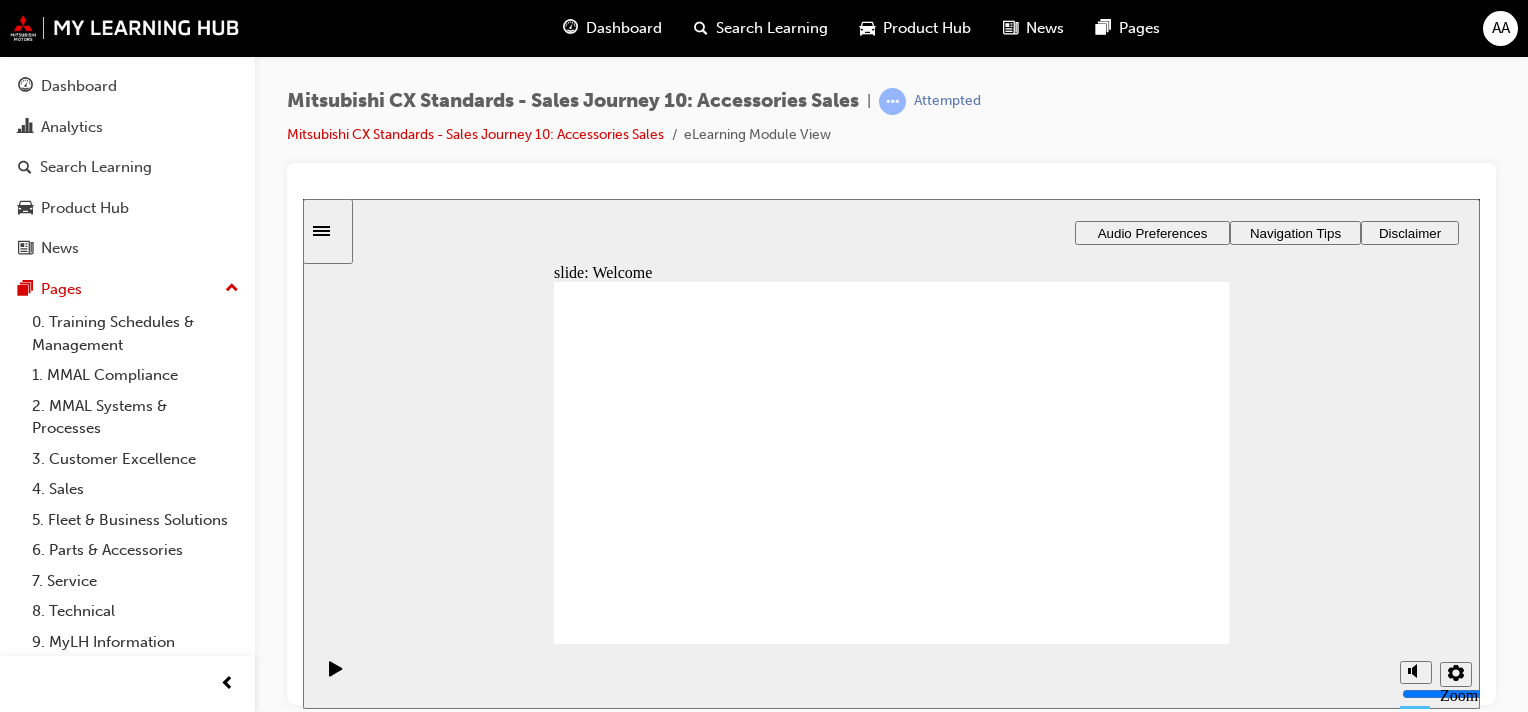 click 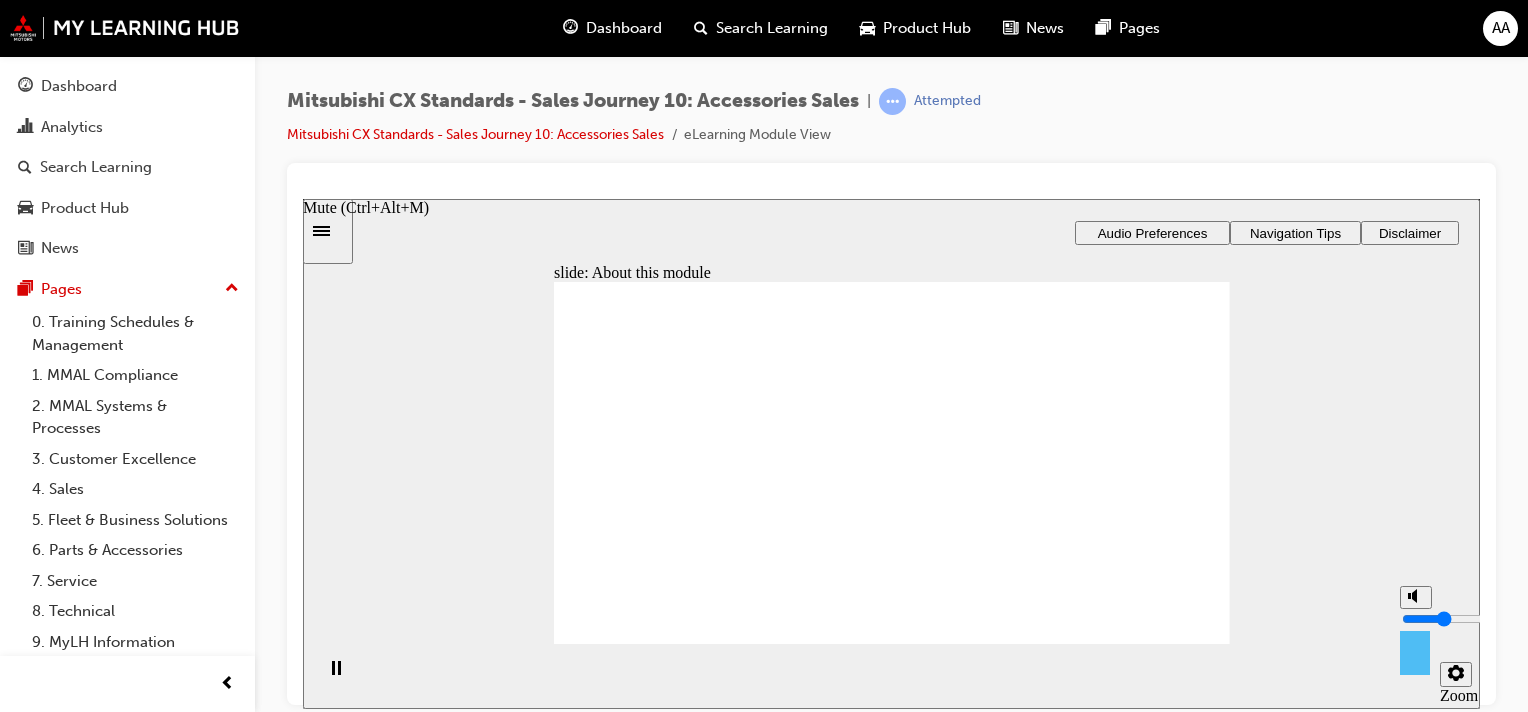 click at bounding box center (1466, 618) 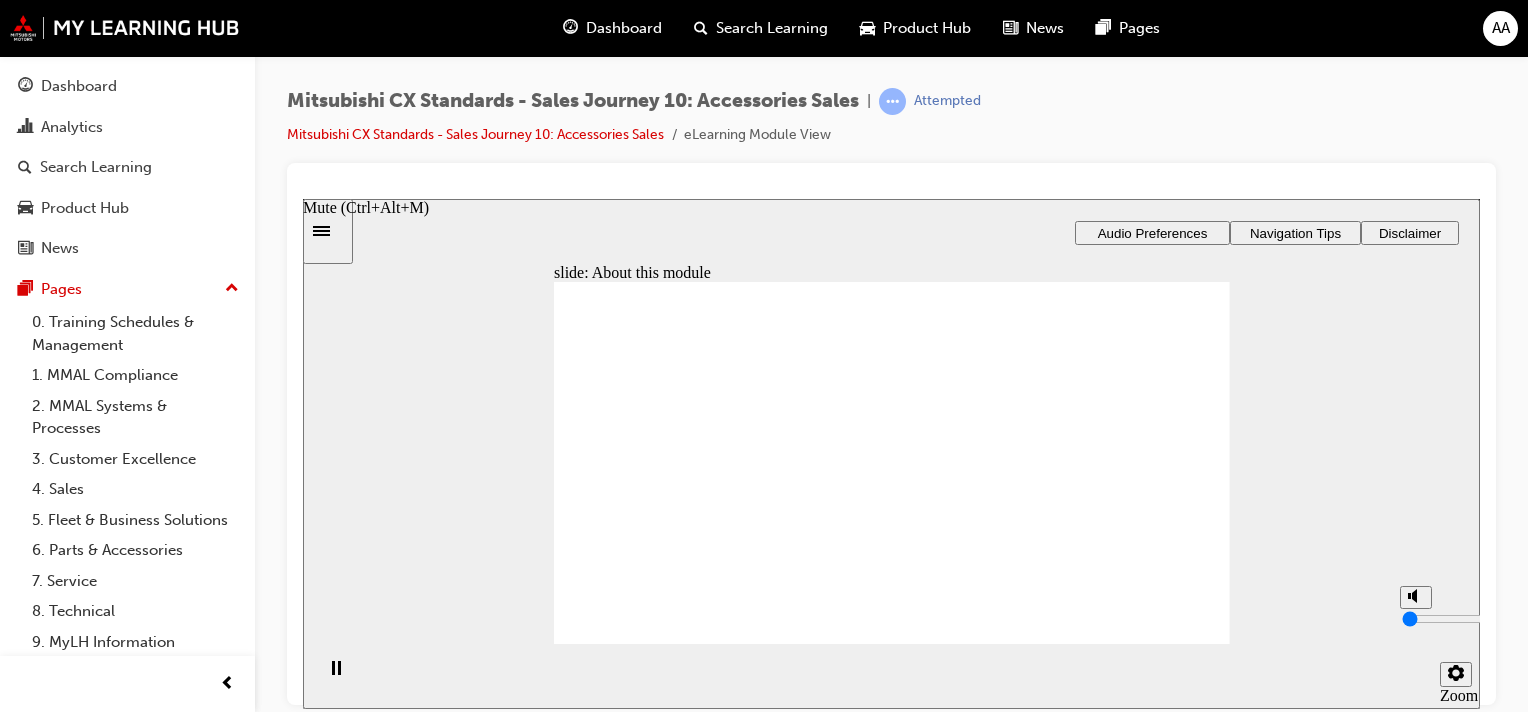 drag, startPoint x: 1414, startPoint y: 641, endPoint x: 1194, endPoint y: 597, distance: 224.35686 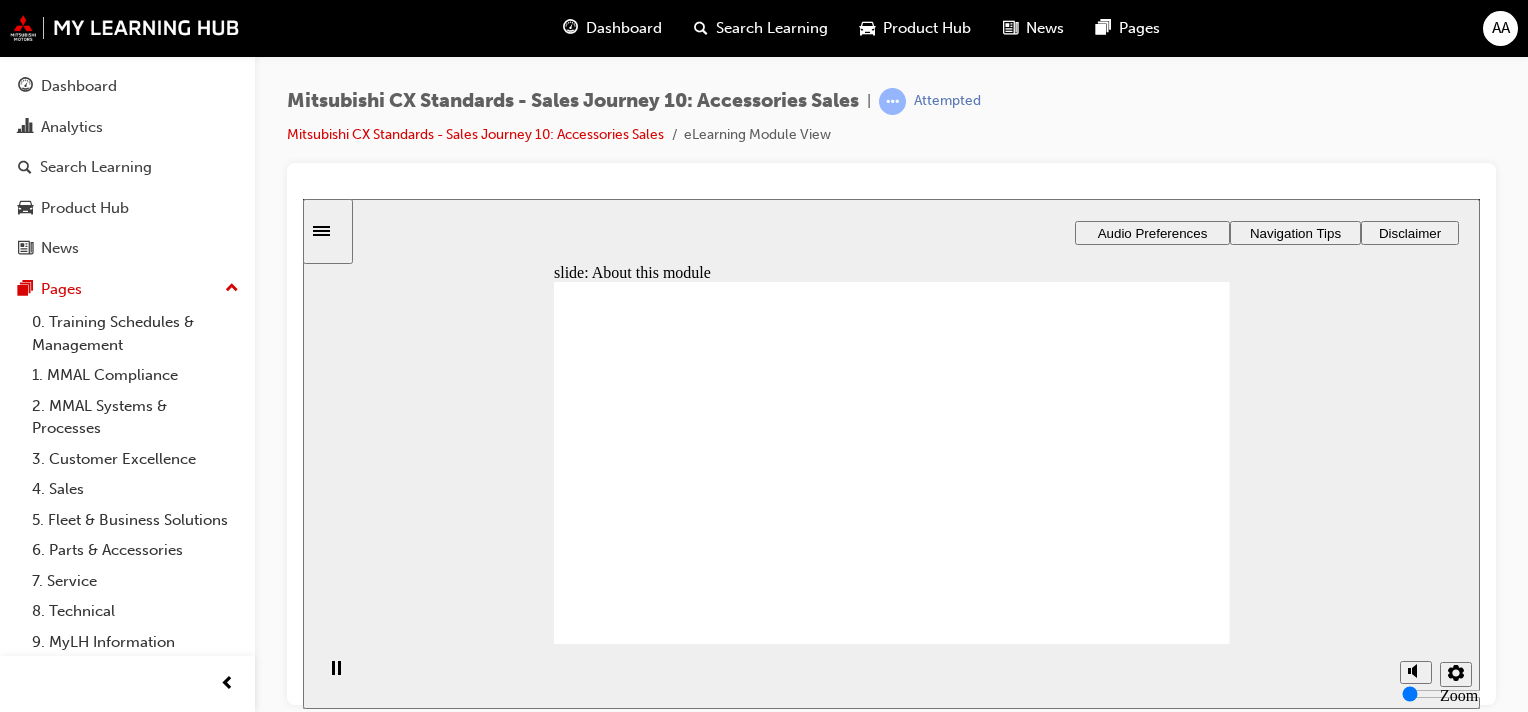 click 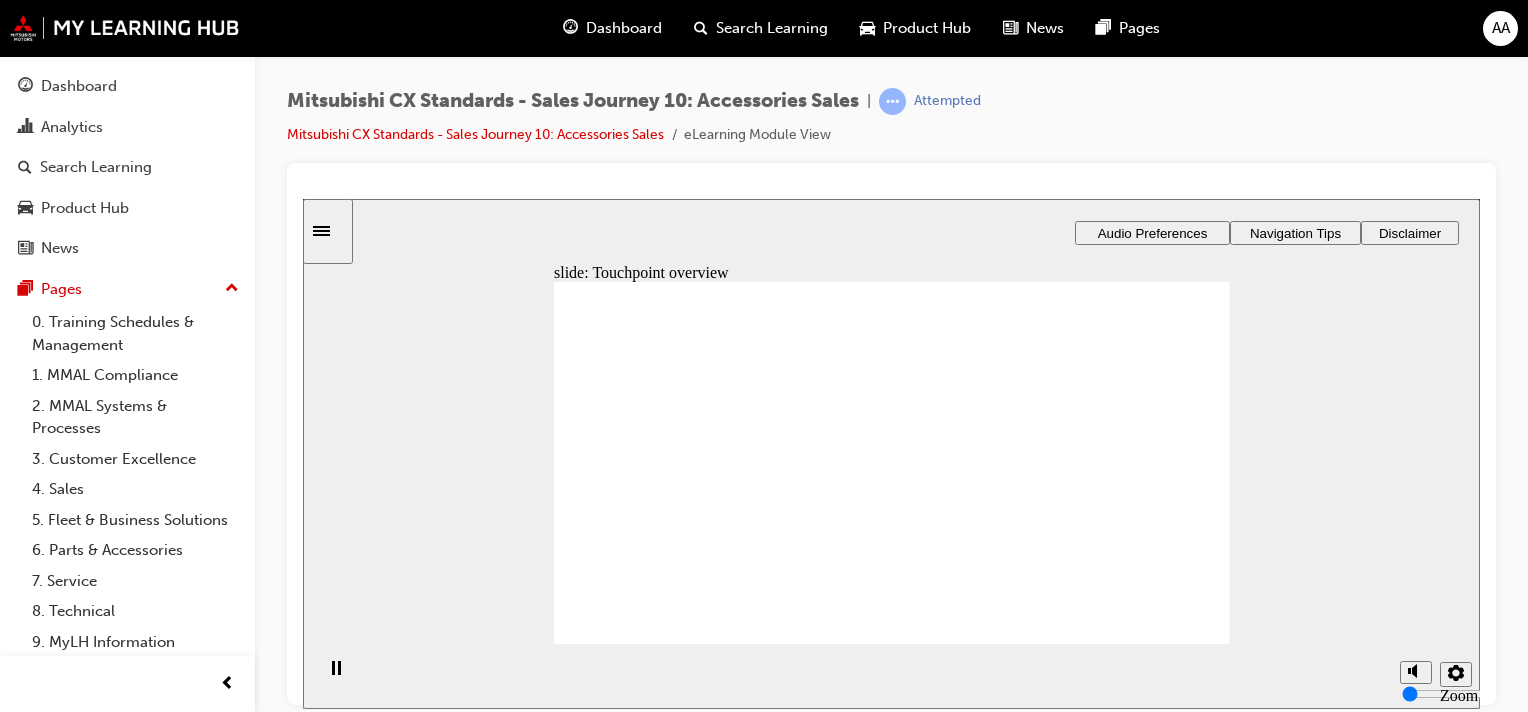 drag, startPoint x: 1115, startPoint y: 470, endPoint x: 710, endPoint y: 459, distance: 405.14935 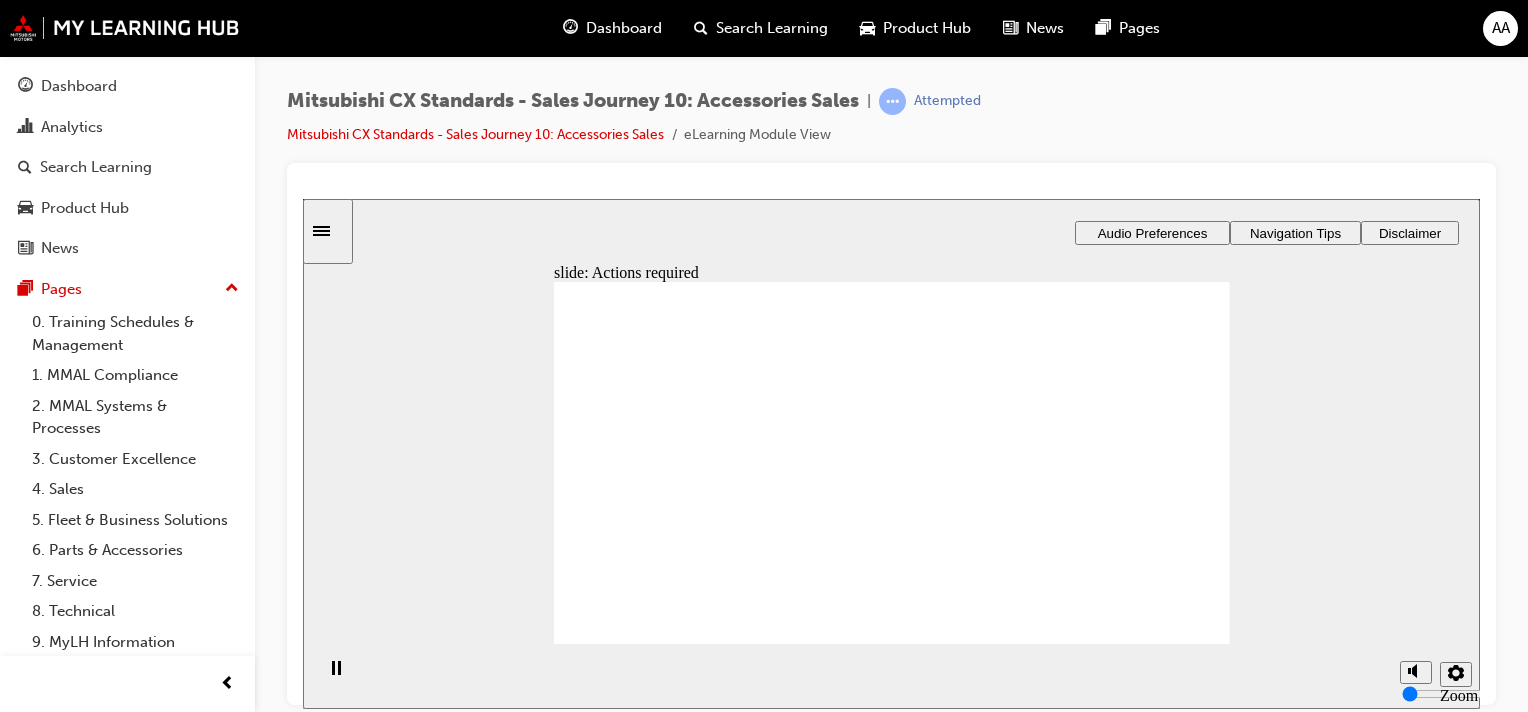 click 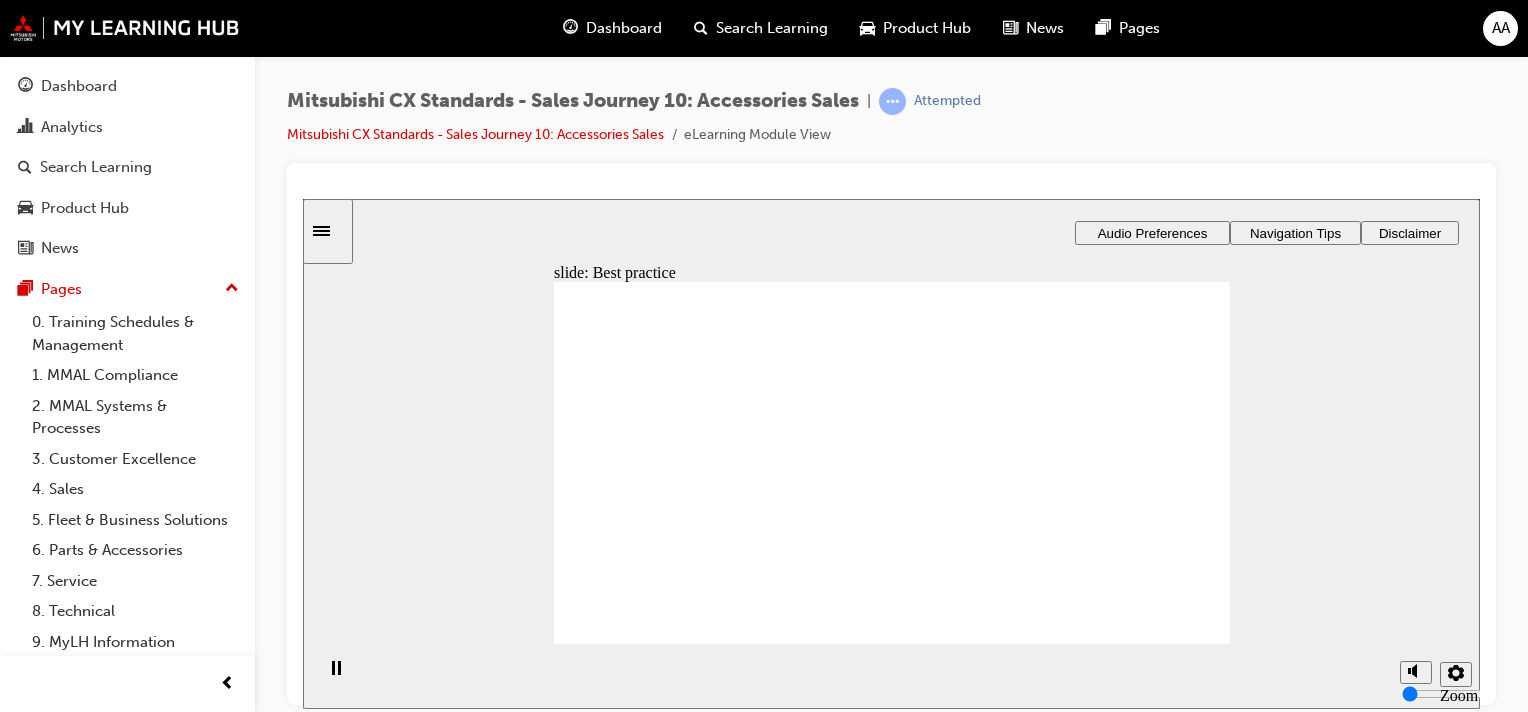click on "Play" at bounding box center (882, 2565) 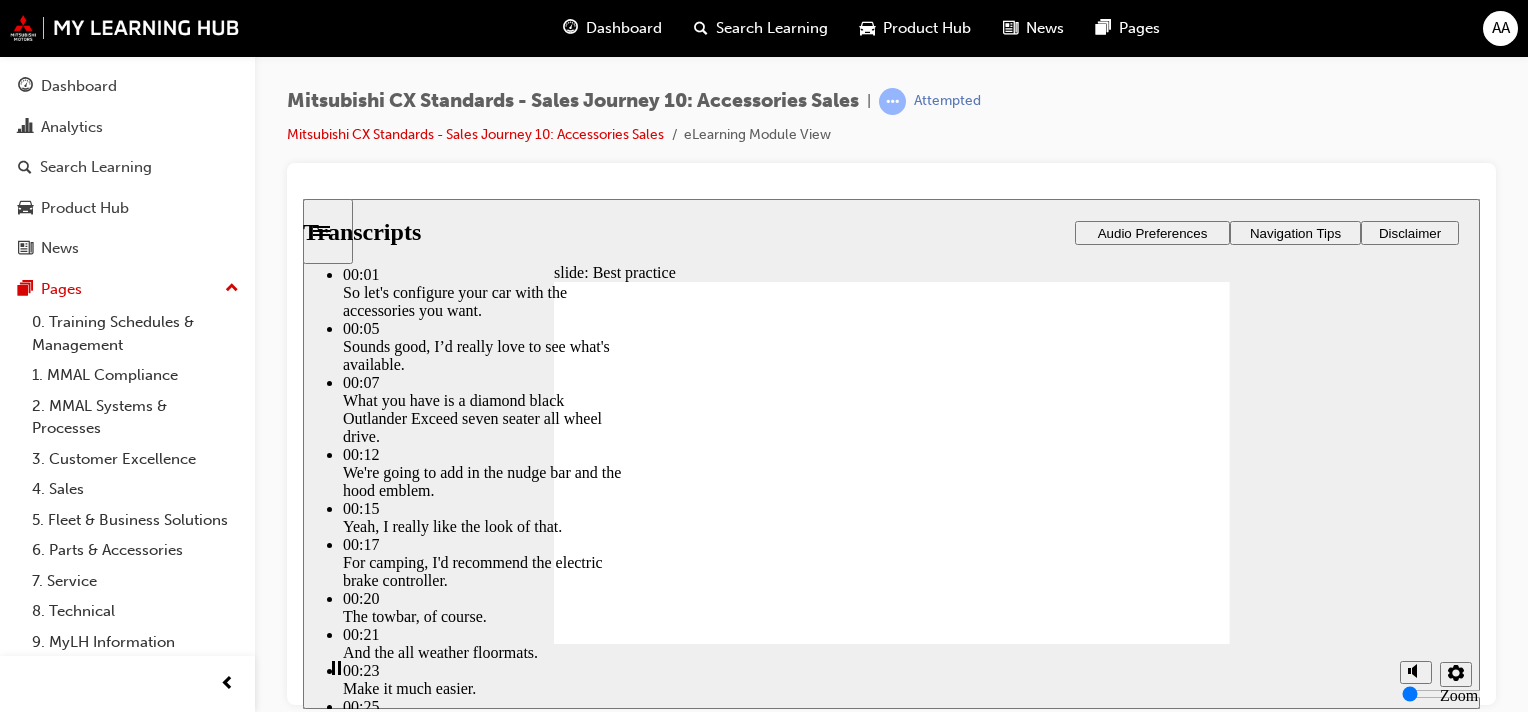 click at bounding box center [605, 5795] 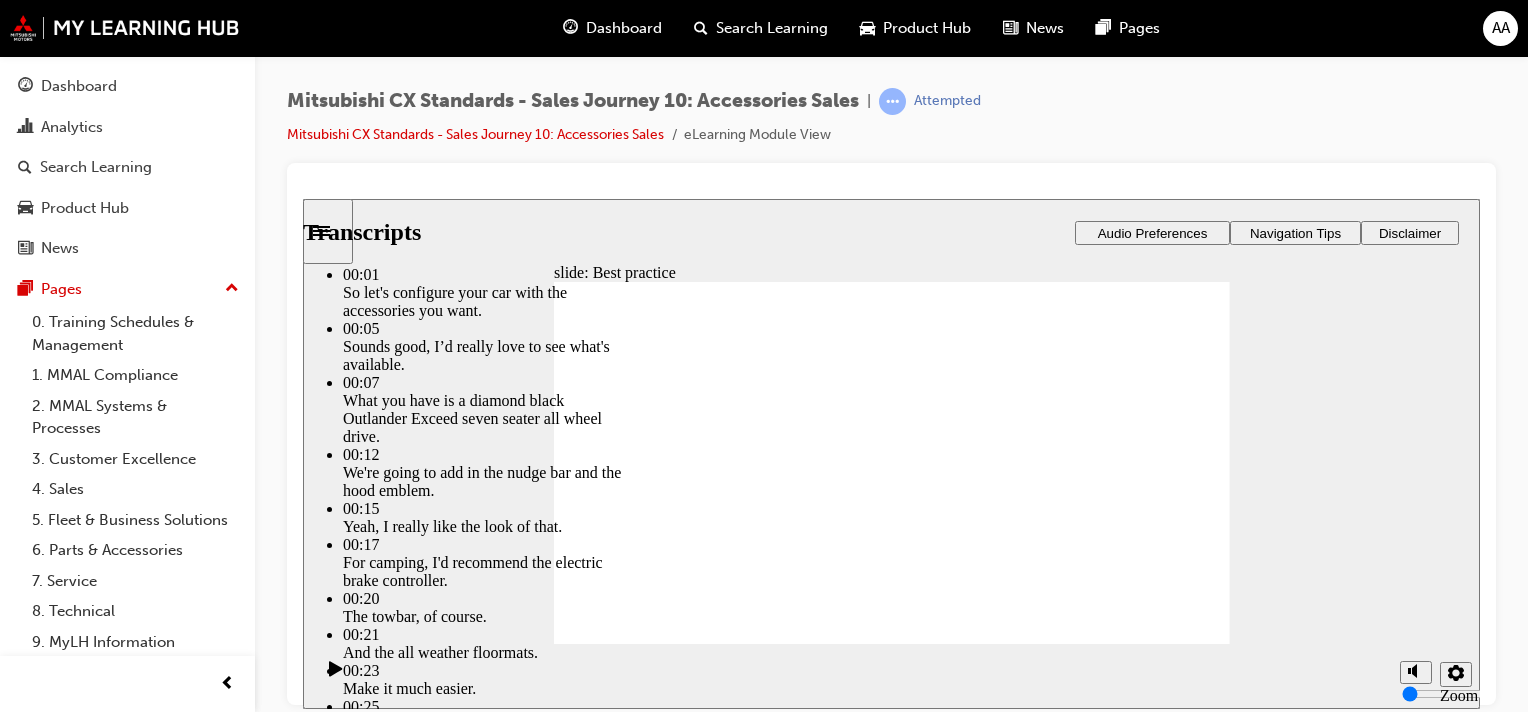 click 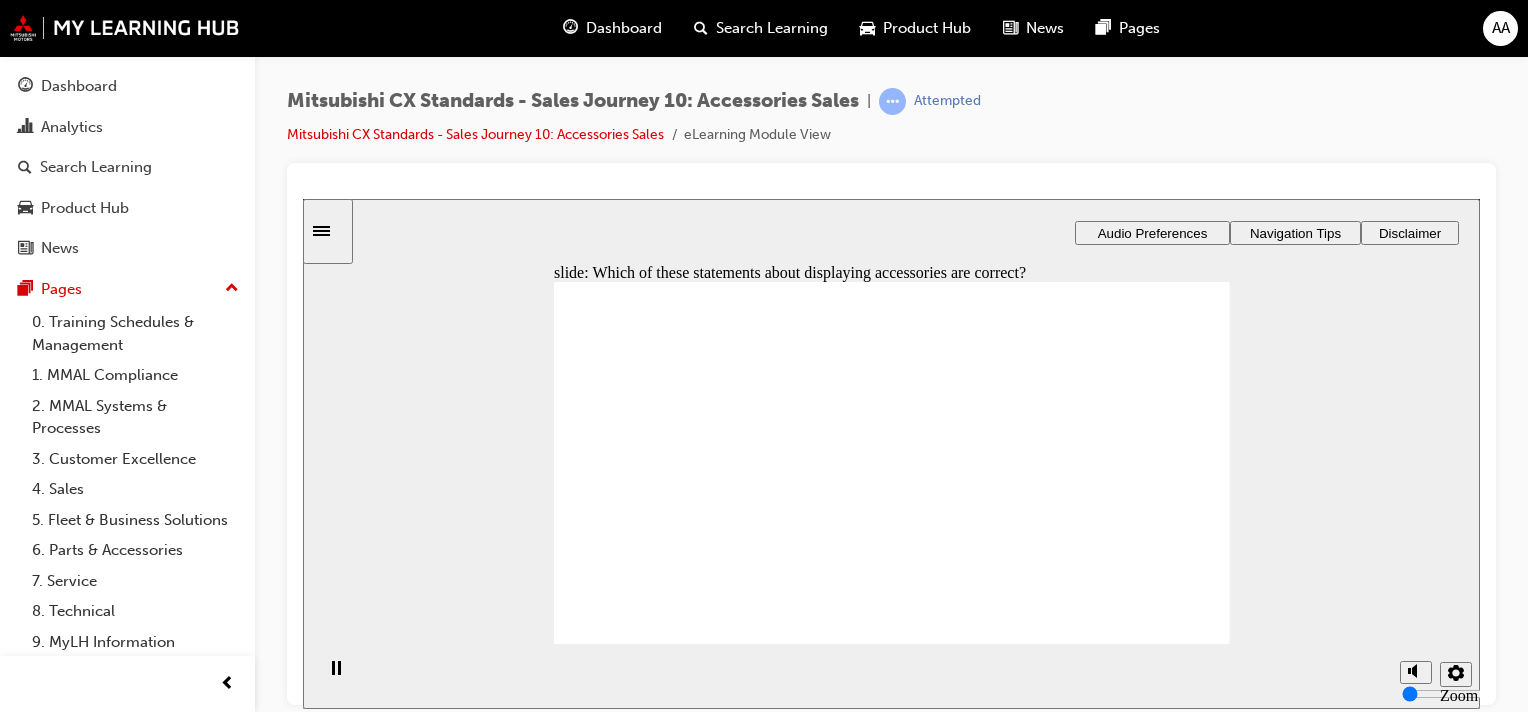 checkbox on "true" 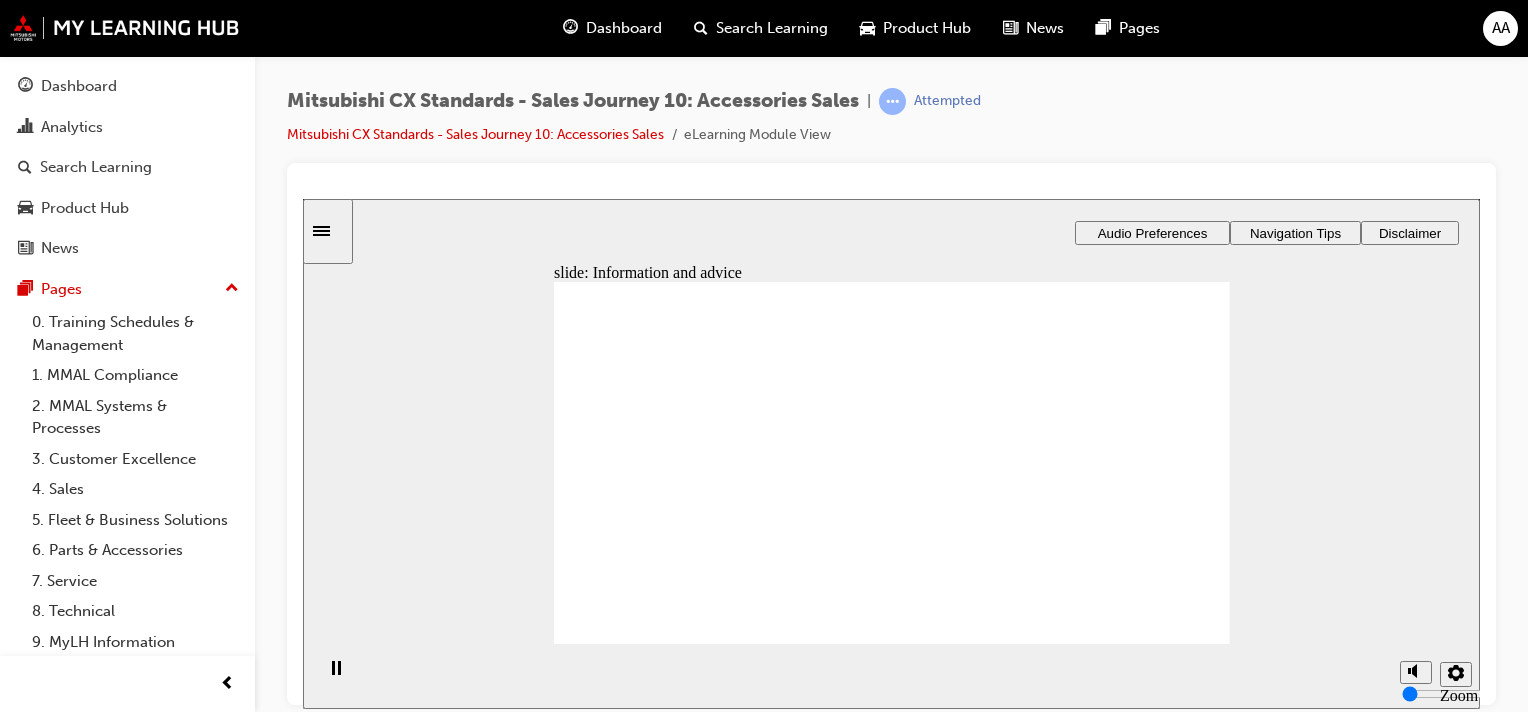 drag, startPoint x: 645, startPoint y: 520, endPoint x: 1117, endPoint y: 394, distance: 488.5284 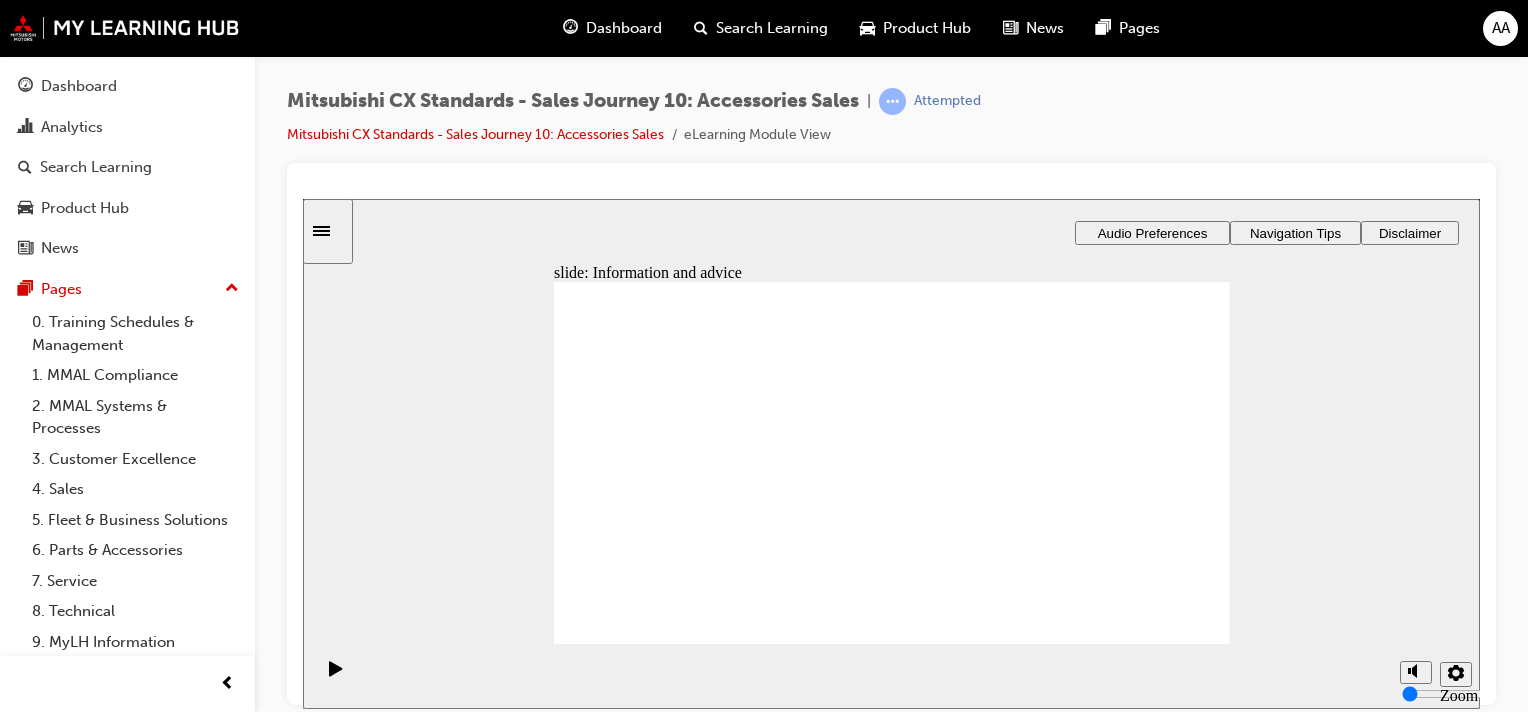 drag, startPoint x: 612, startPoint y: 505, endPoint x: 1057, endPoint y: 425, distance: 452.13382 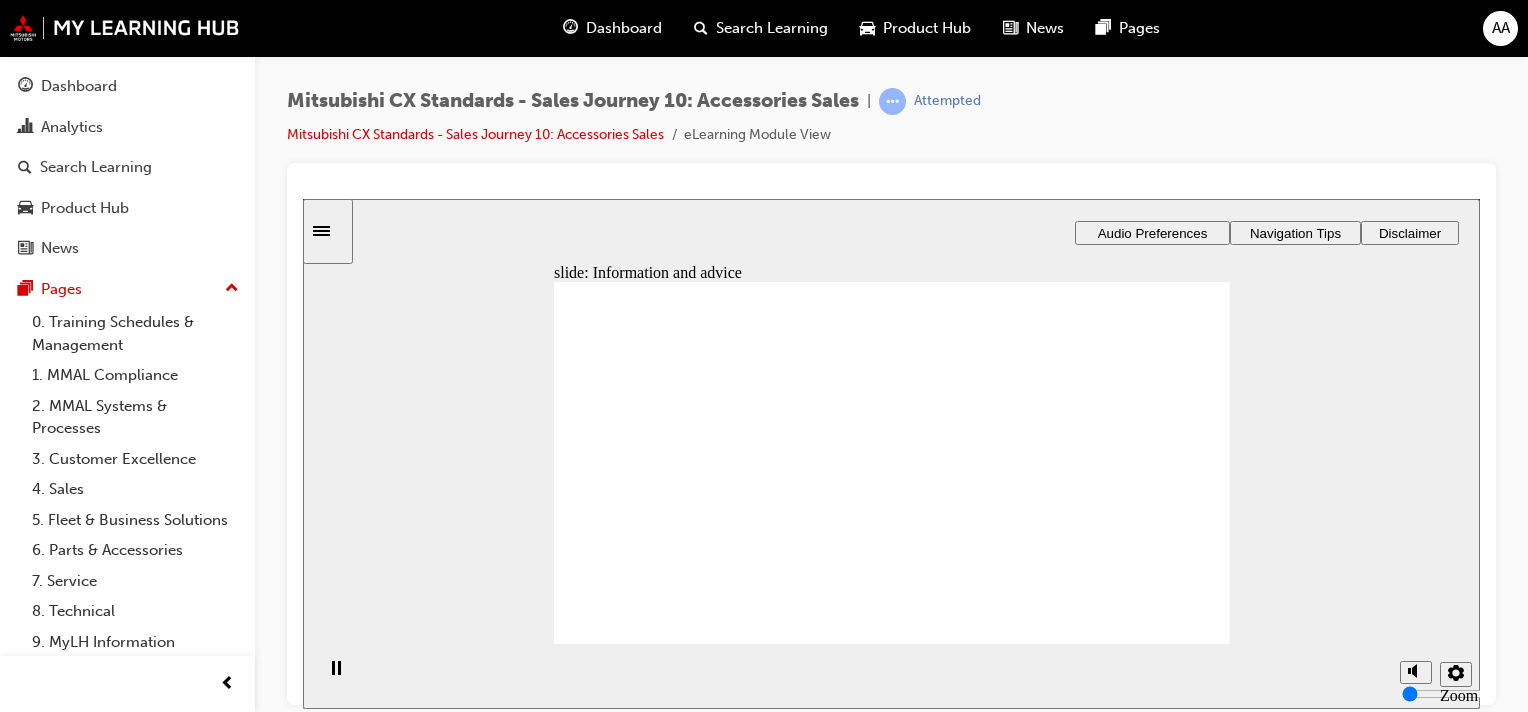 click 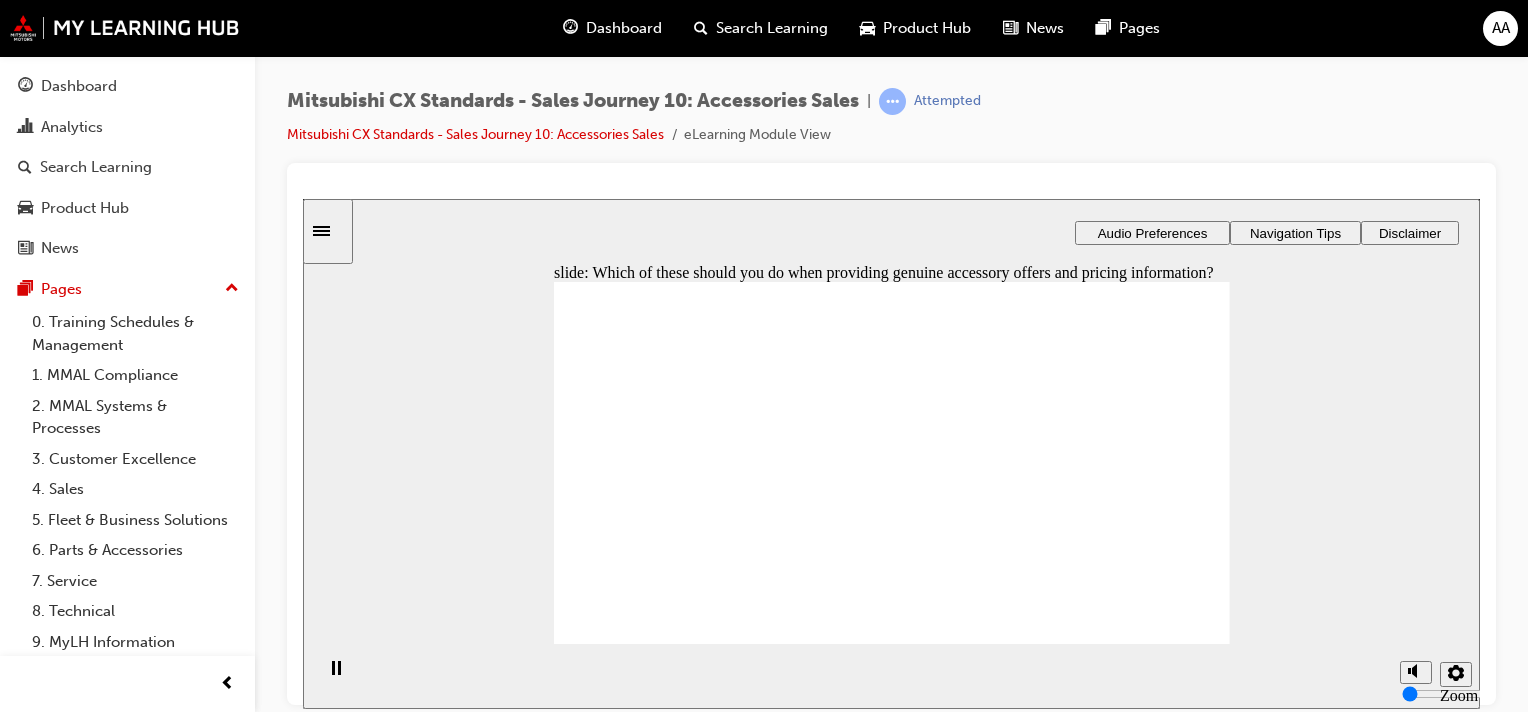 checkbox on "true" 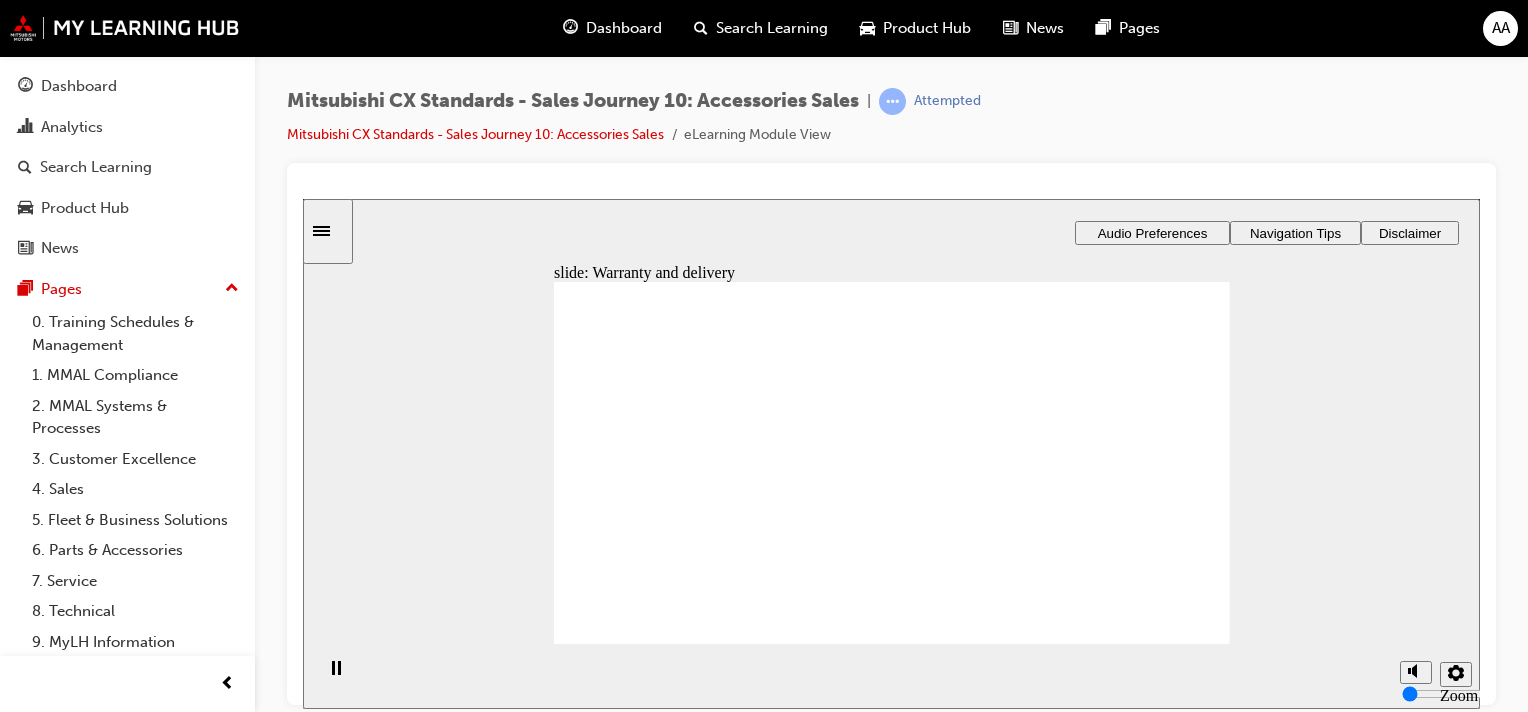drag, startPoint x: 751, startPoint y: 515, endPoint x: 1182, endPoint y: 392, distance: 448.20755 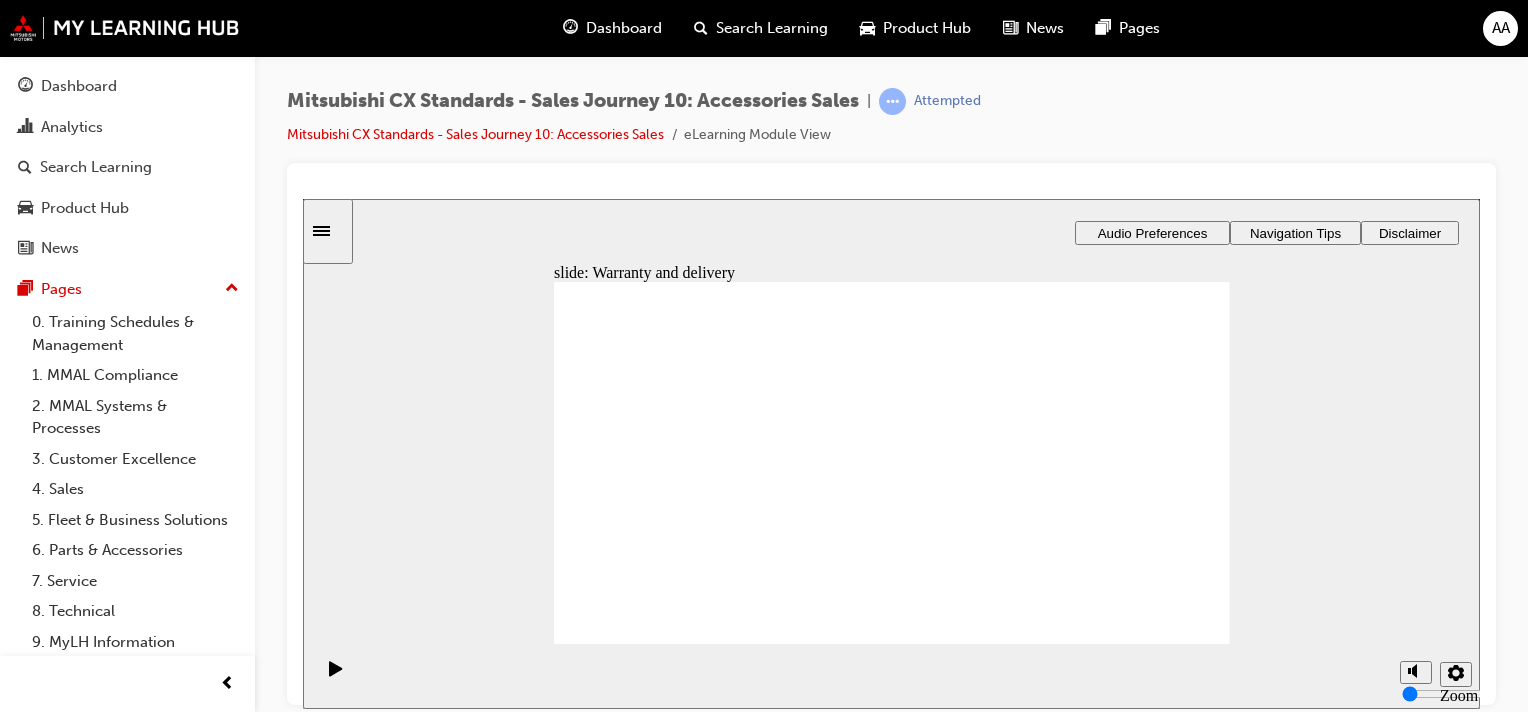 drag, startPoint x: 648, startPoint y: 507, endPoint x: 1036, endPoint y: 439, distance: 393.9137 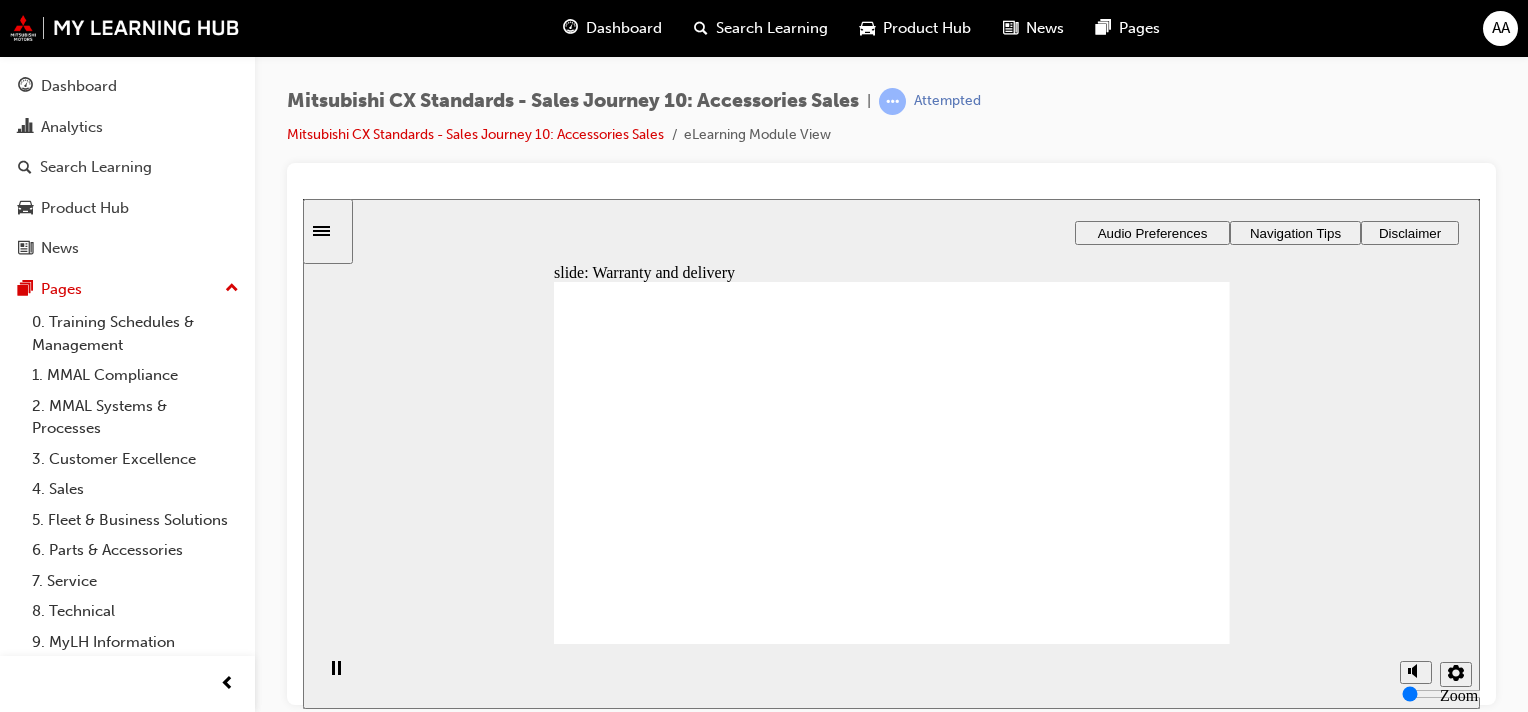 click 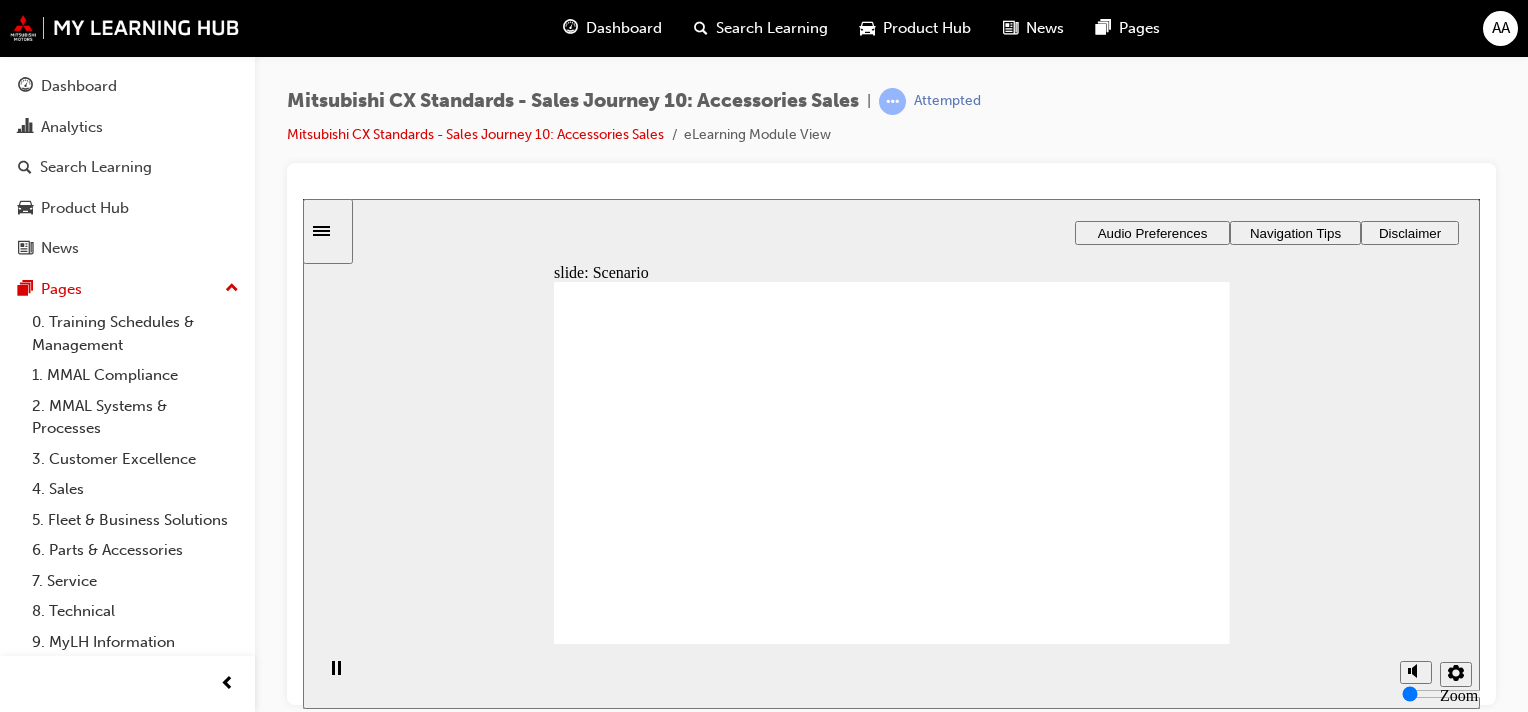 checkbox on "true" 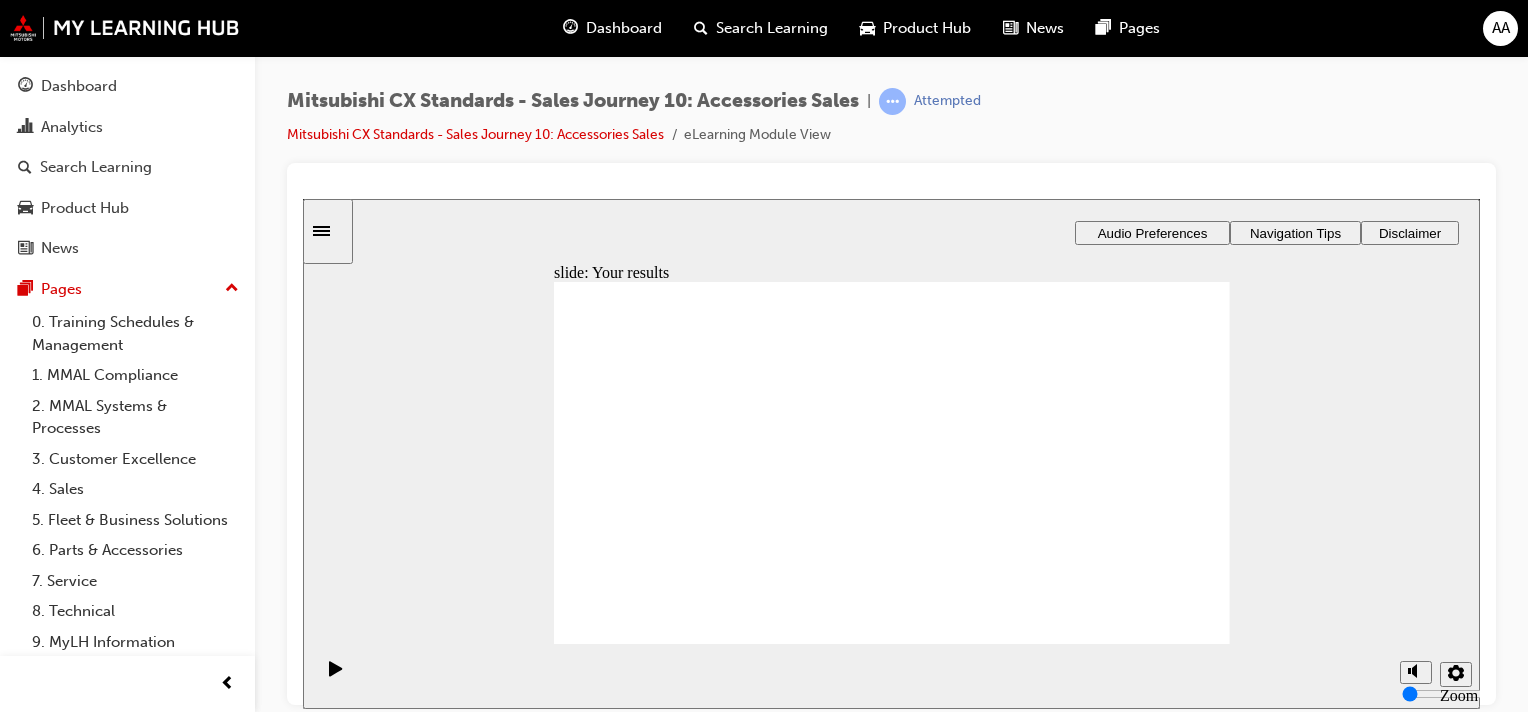 click 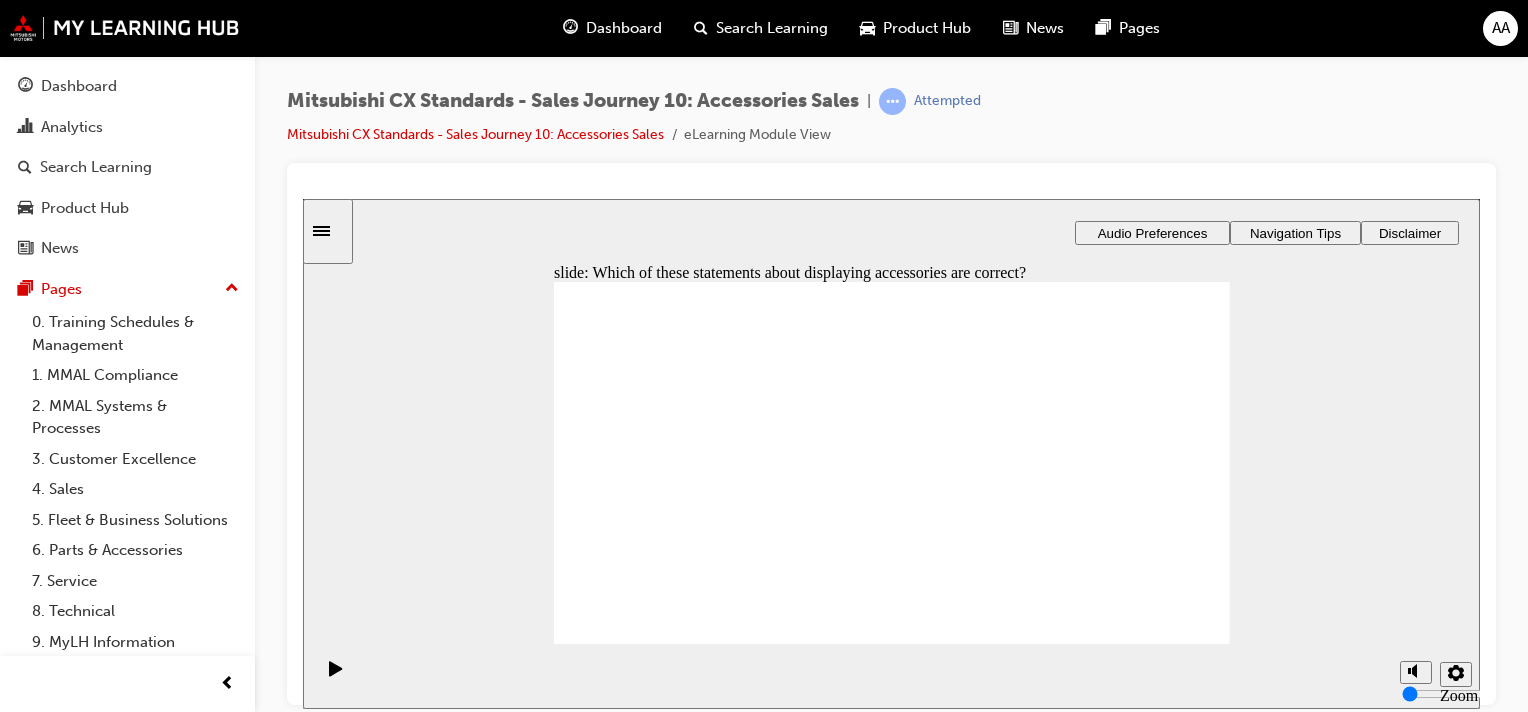 checkbox on "true" 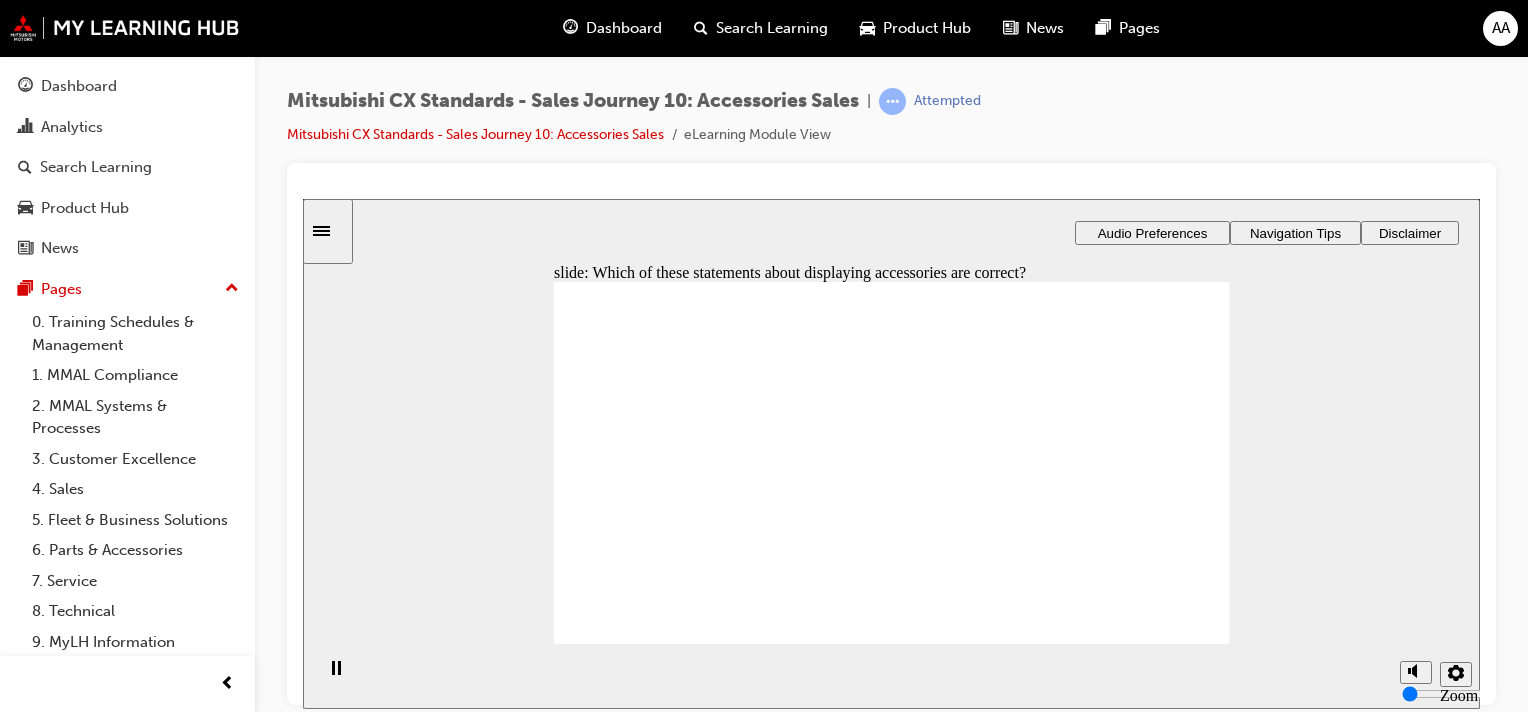 click 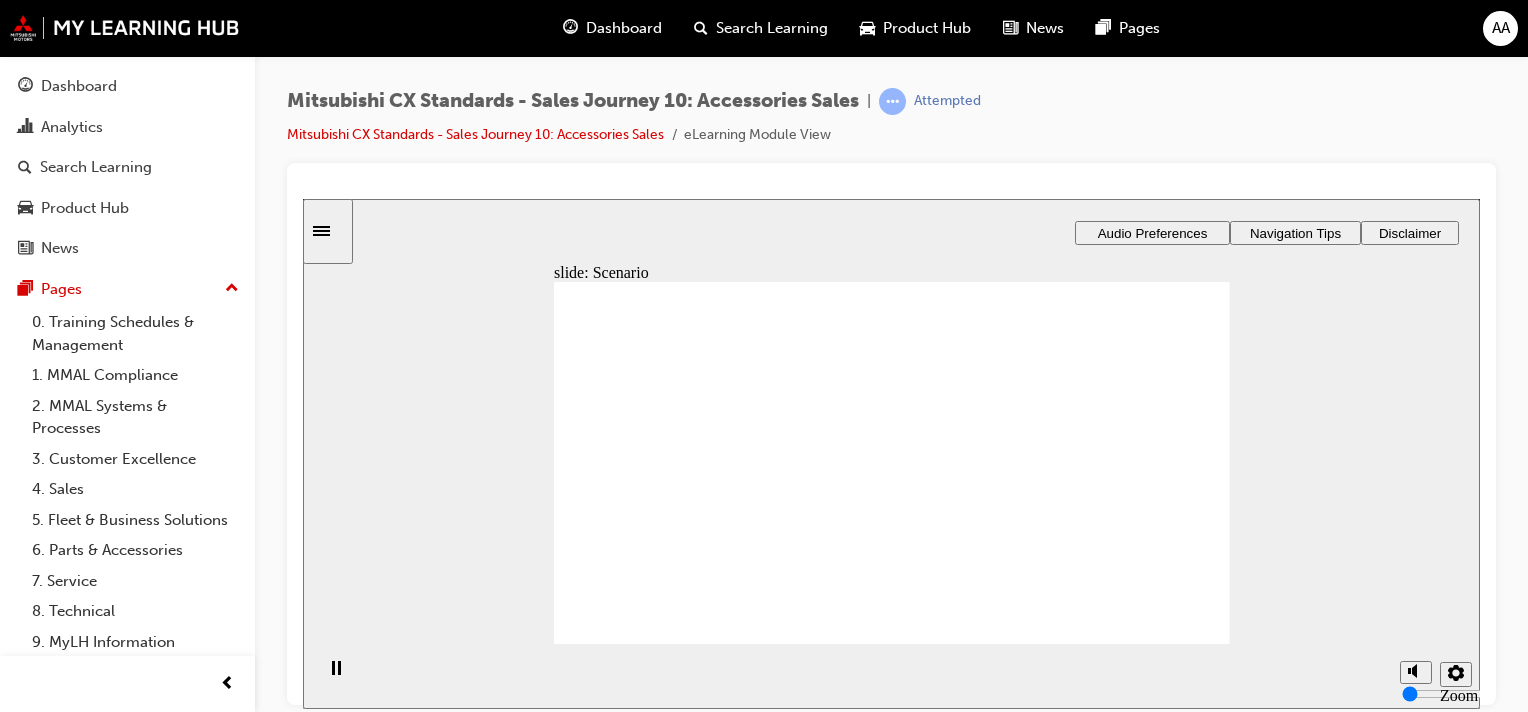 click at bounding box center [892, 1385] 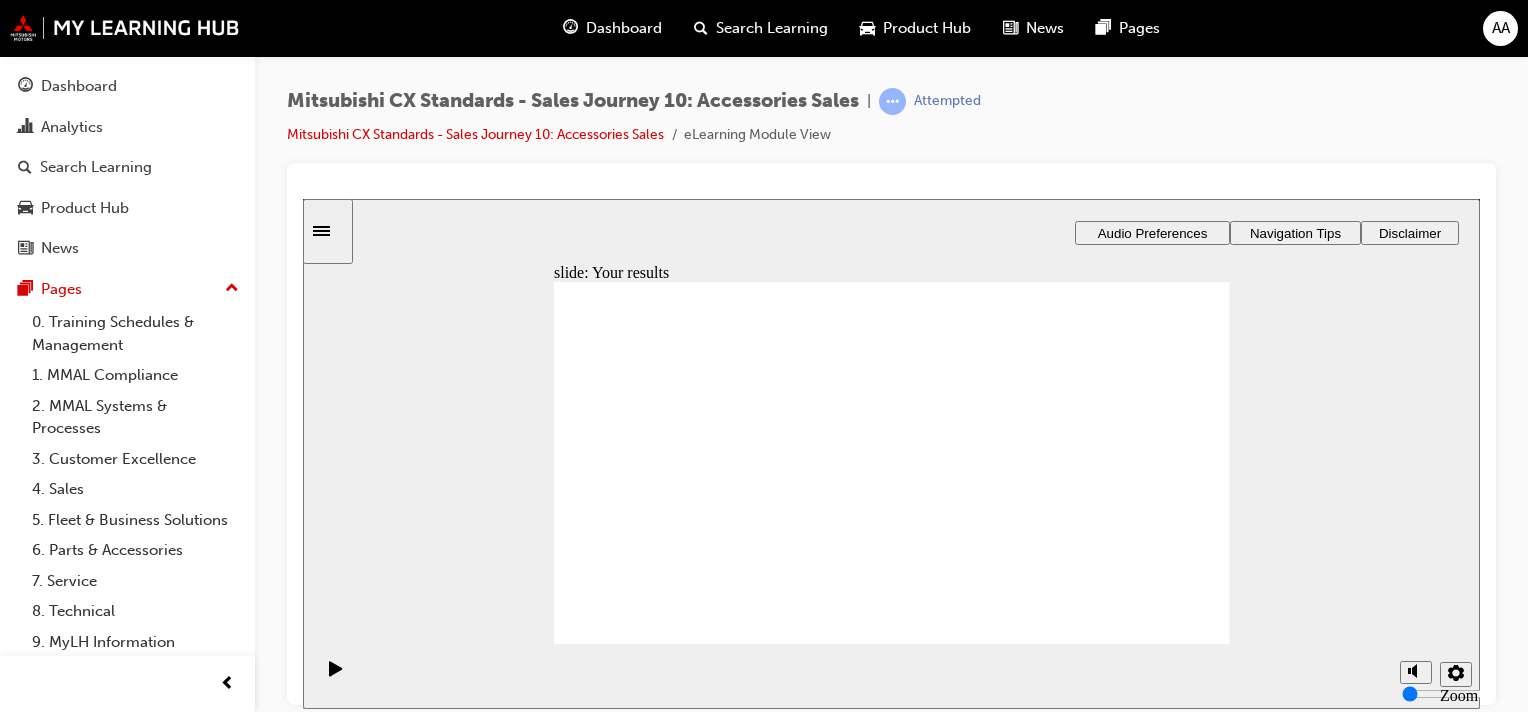 click 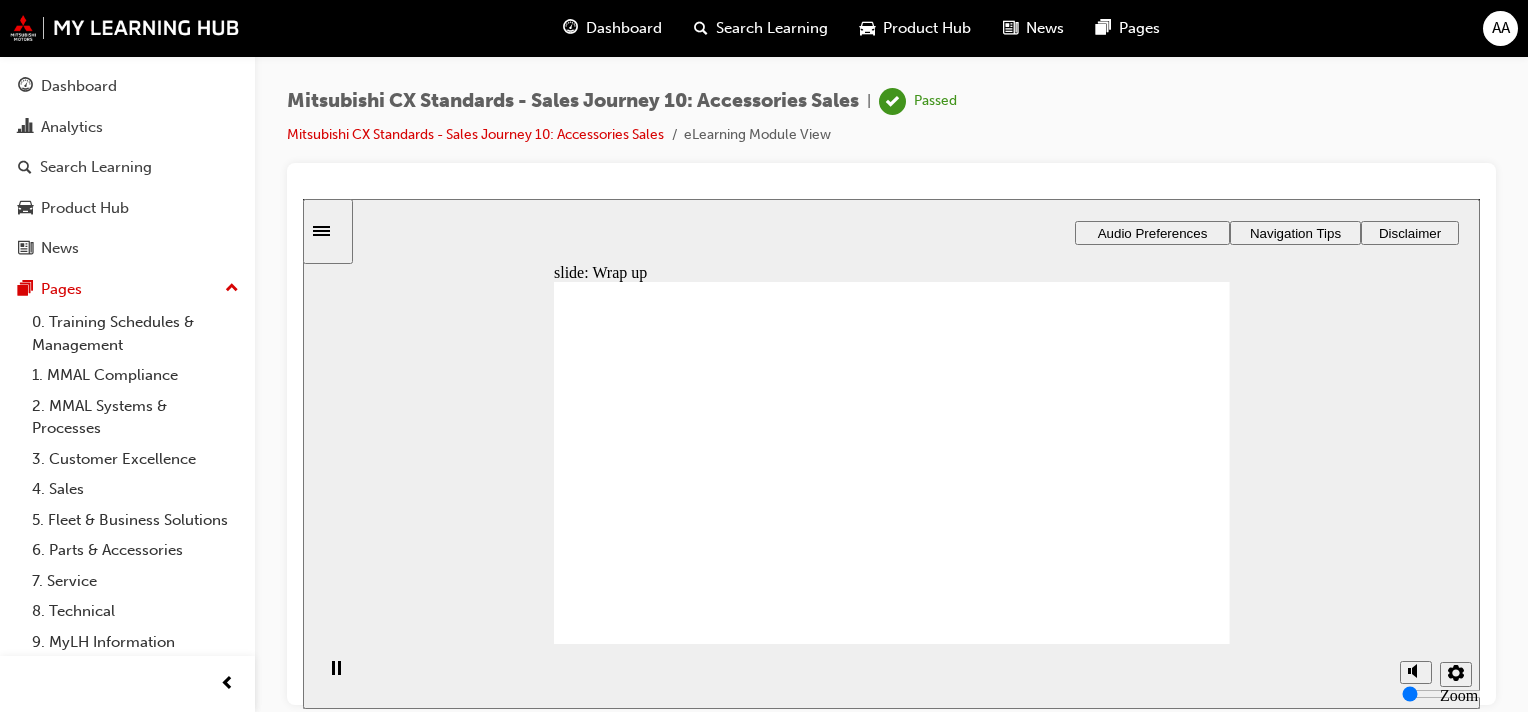 click 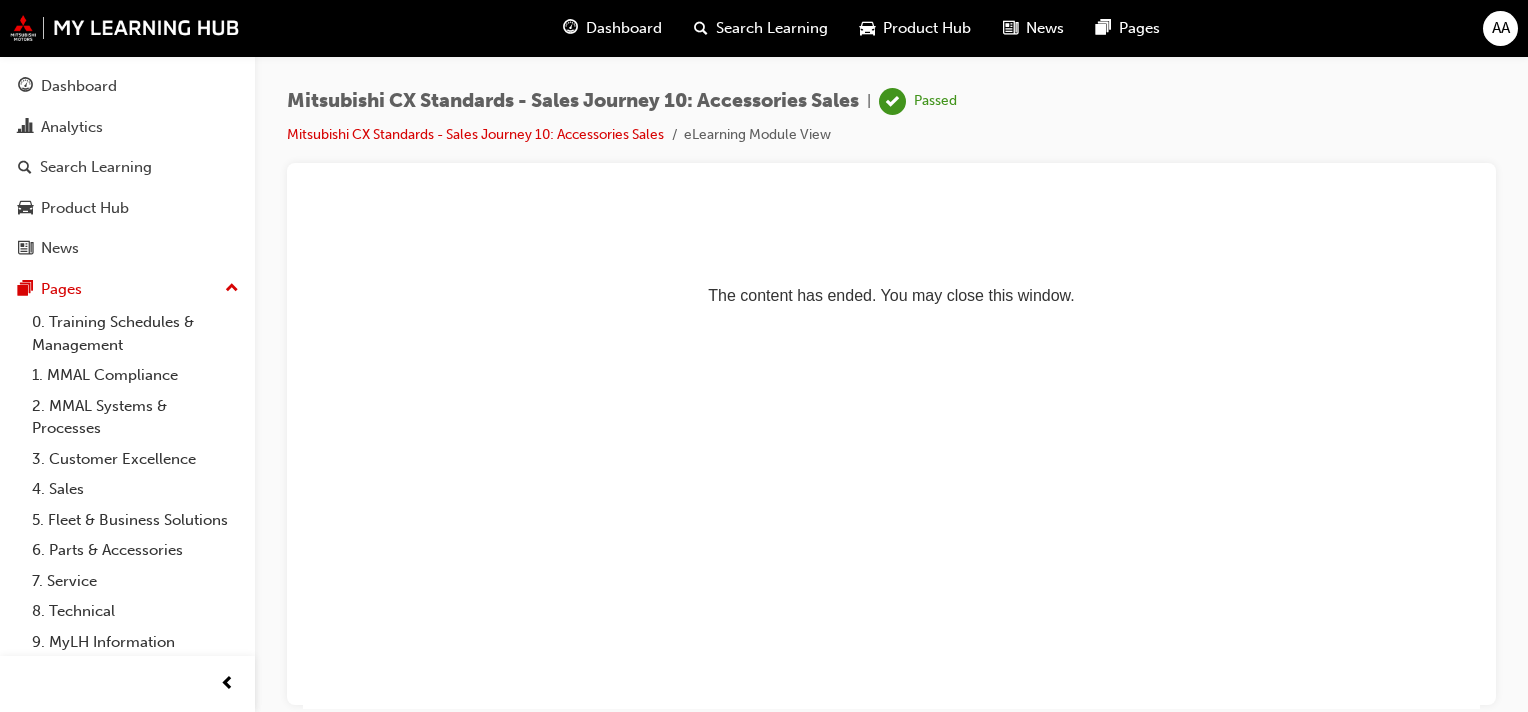 scroll, scrollTop: 0, scrollLeft: 0, axis: both 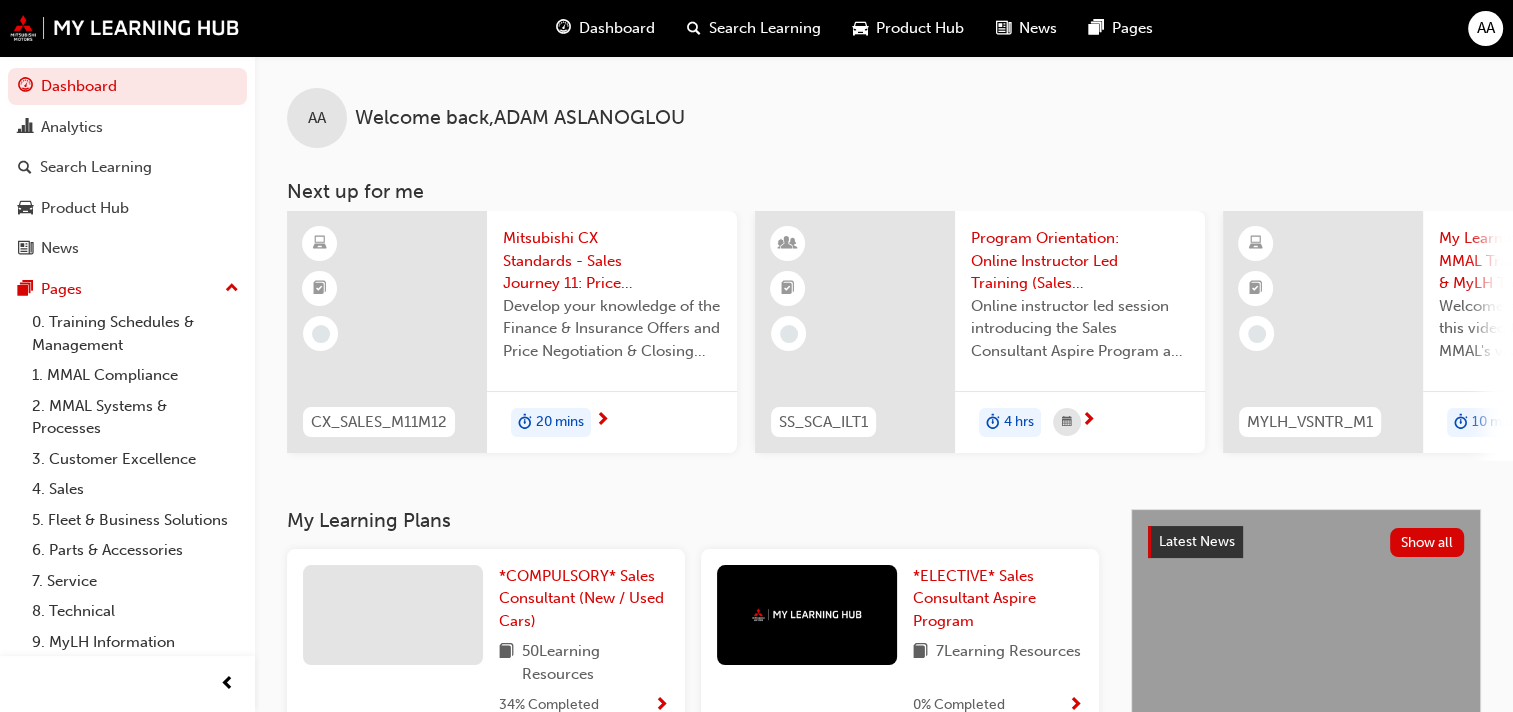 click on "Mitsubishi CX Standards - Sales Journey 11: Price Negotiation & 12: Finance" at bounding box center [612, 261] 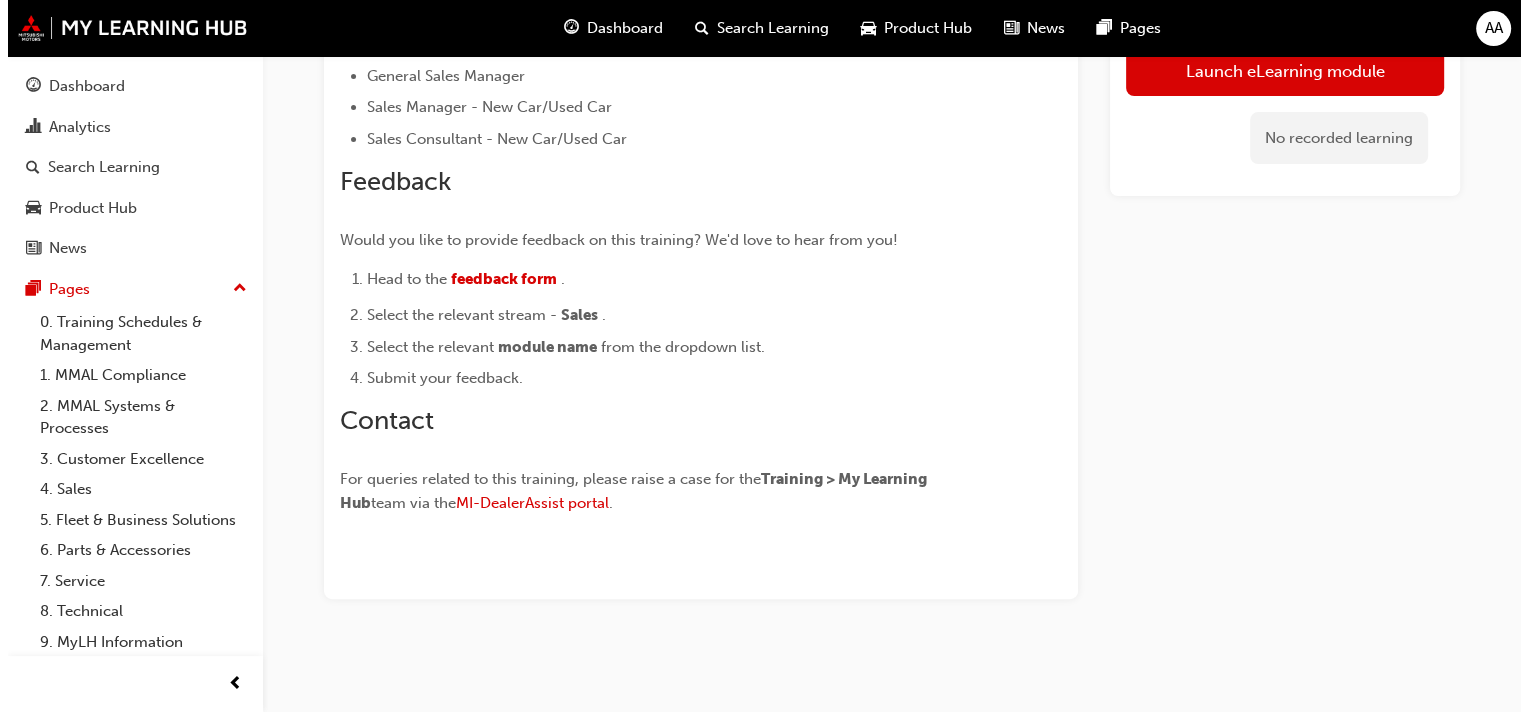 scroll, scrollTop: 0, scrollLeft: 0, axis: both 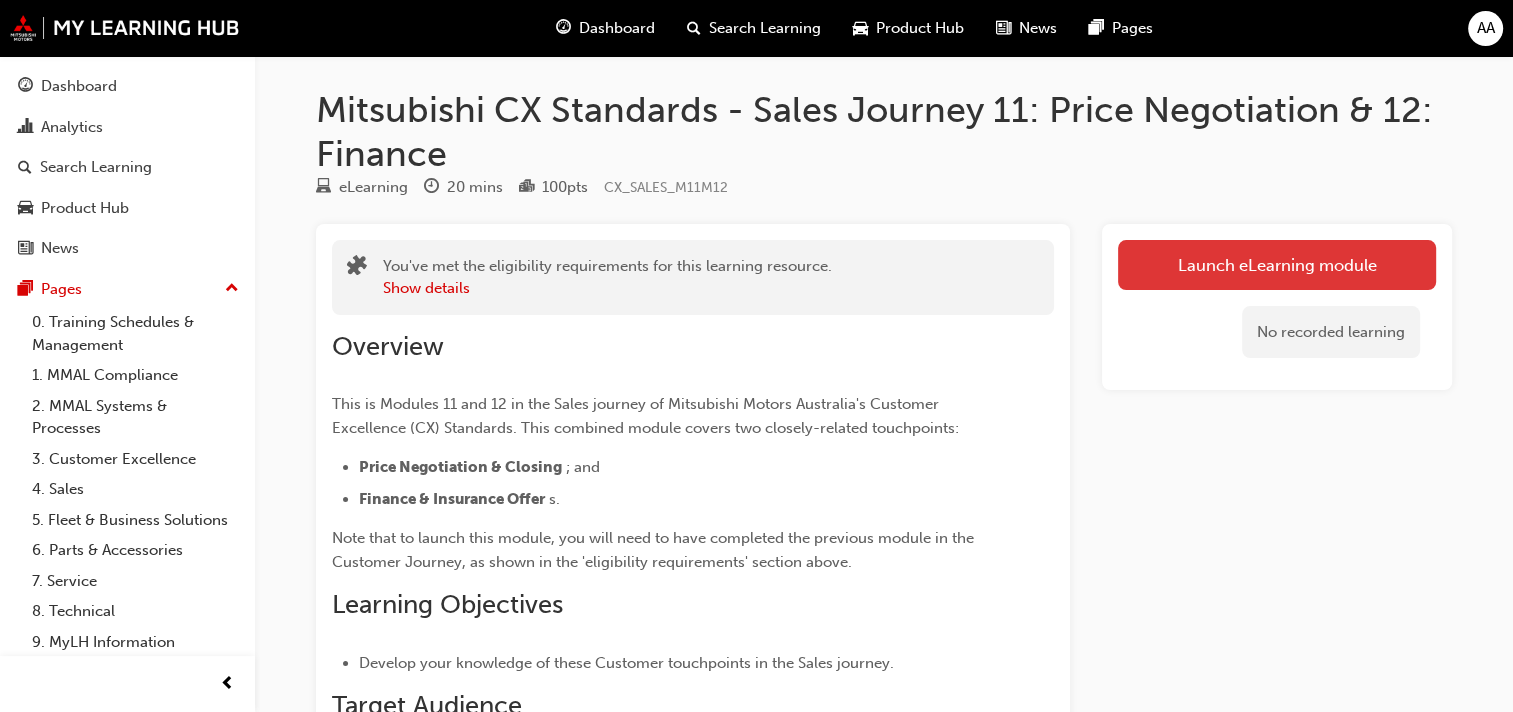 click on "Launch eLearning module" at bounding box center (1277, 265) 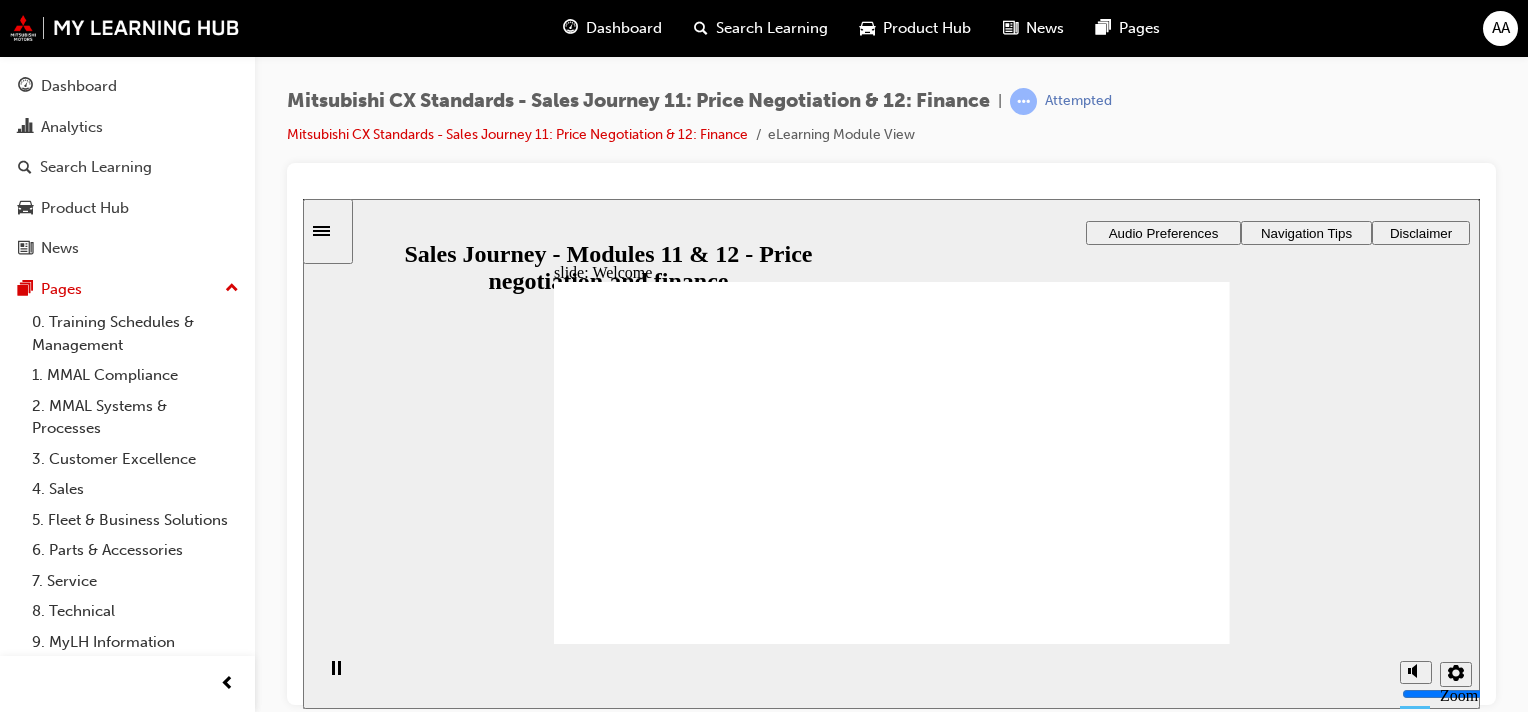scroll, scrollTop: 0, scrollLeft: 0, axis: both 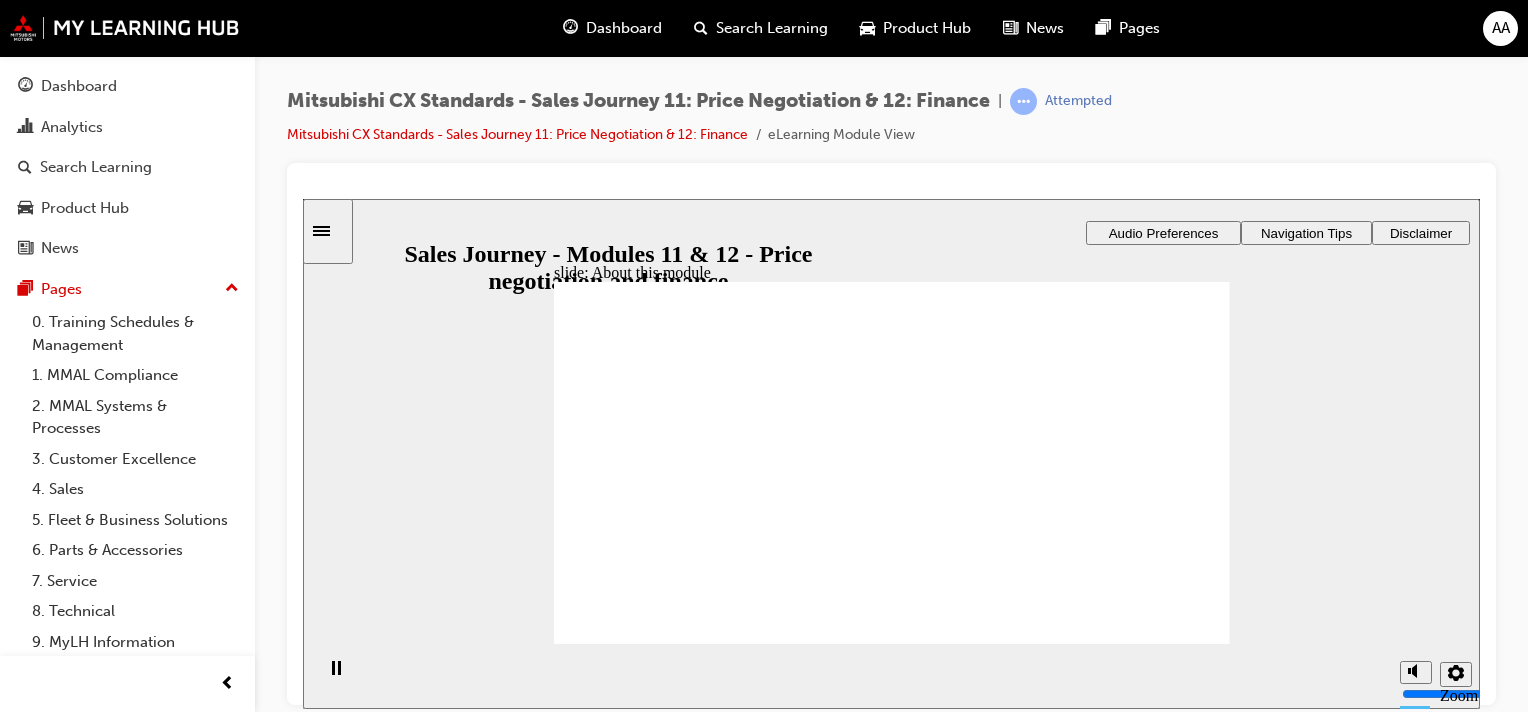 click 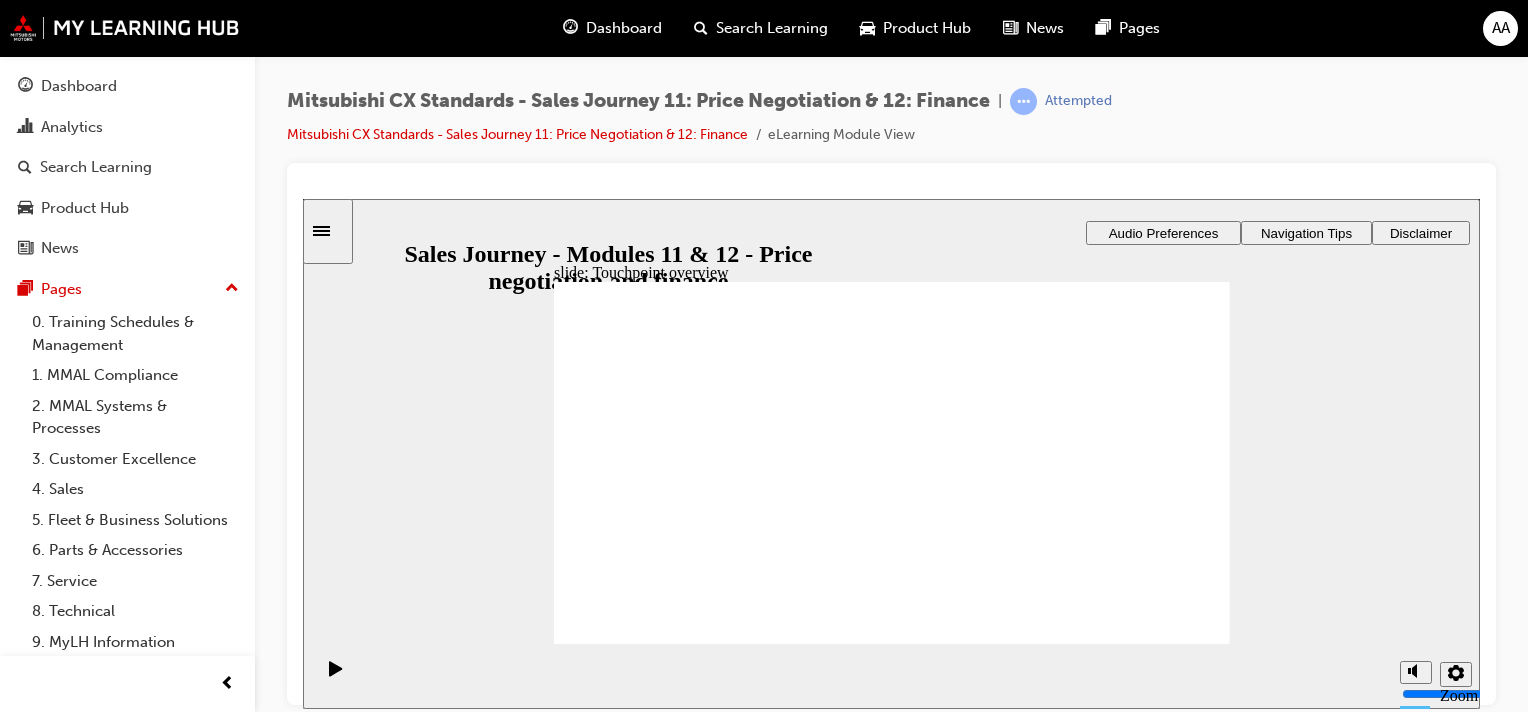 click 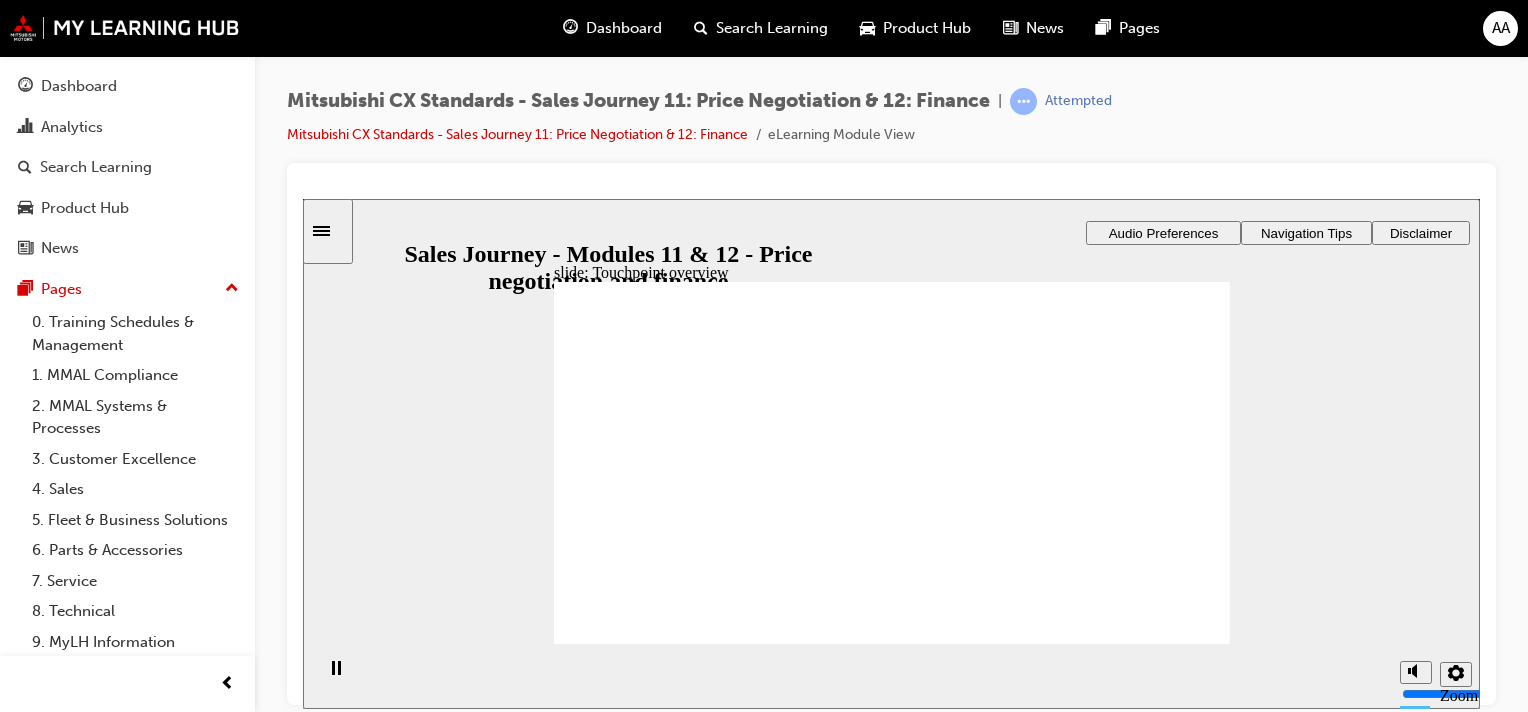 click 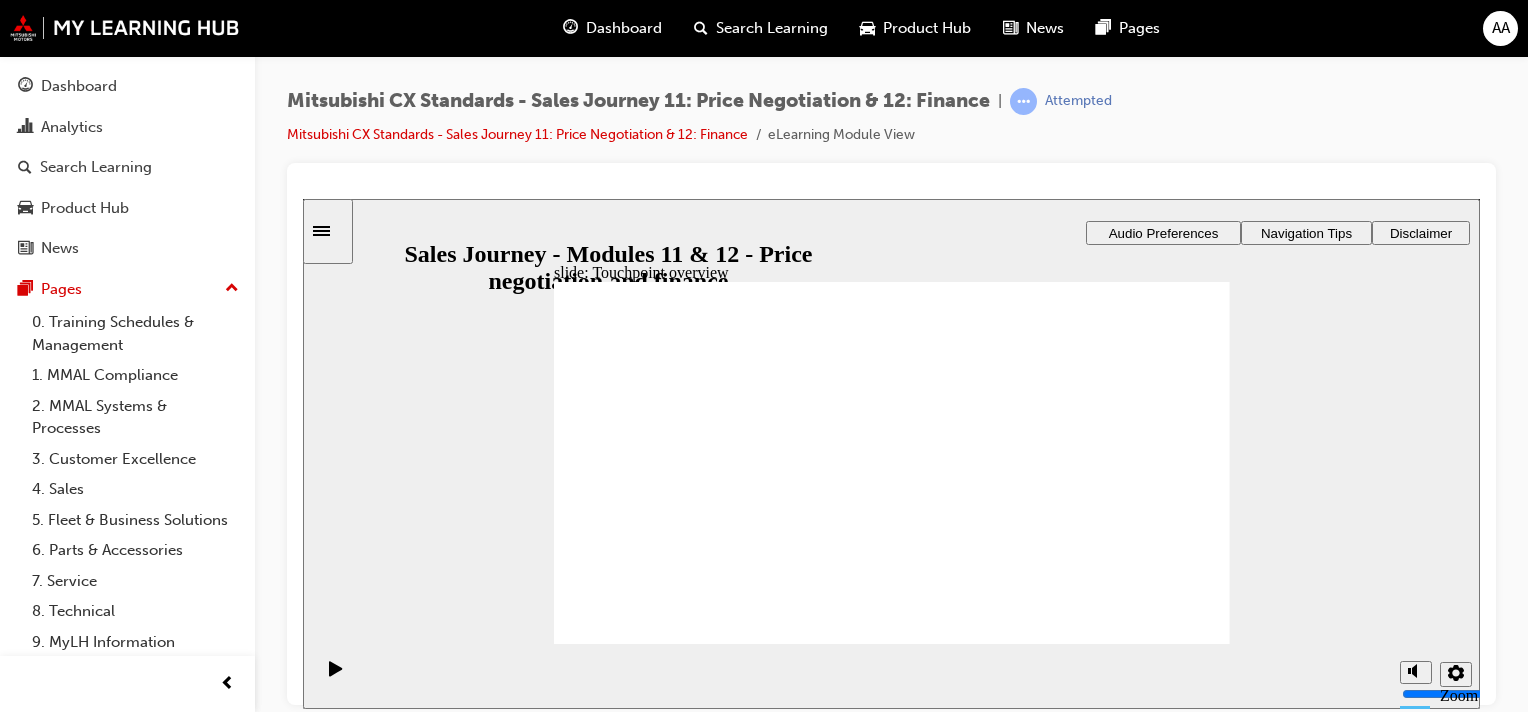 click 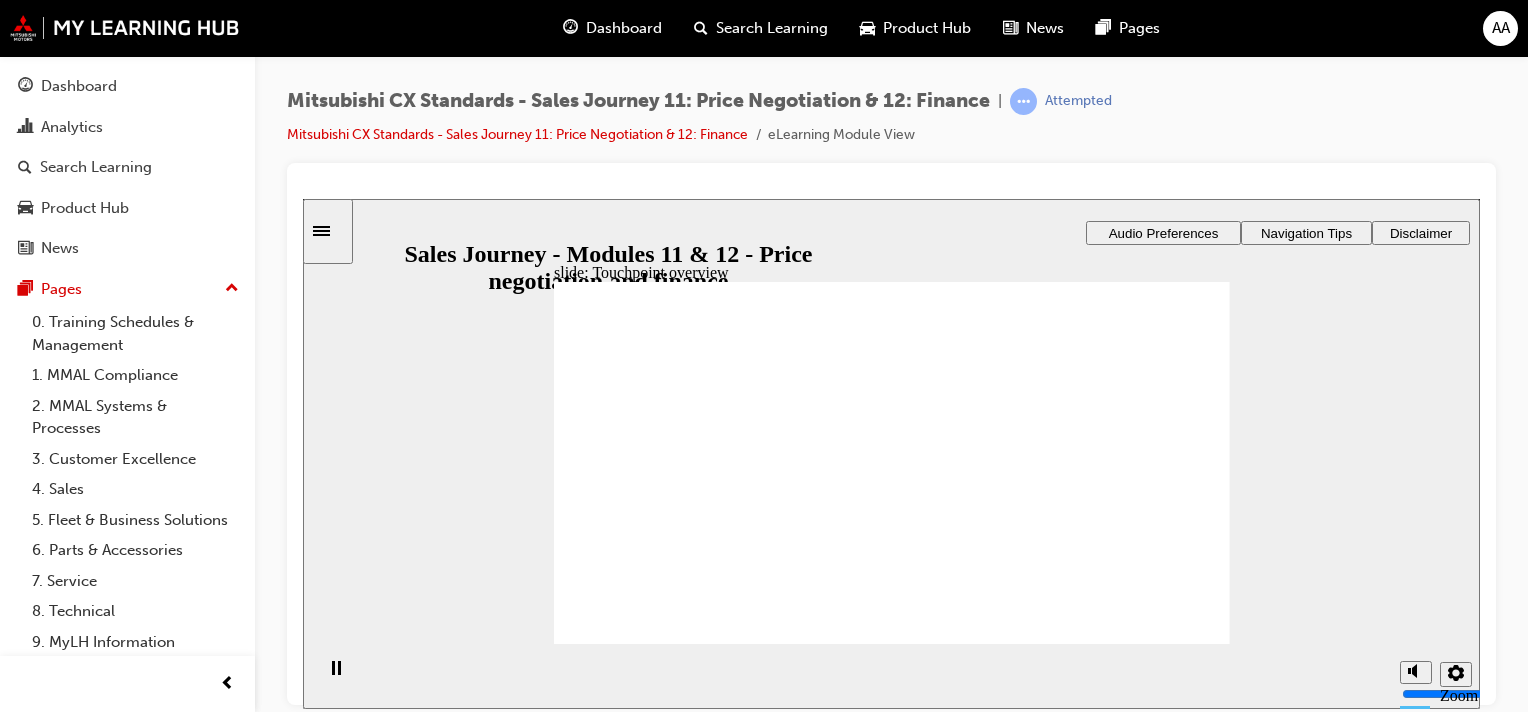 click 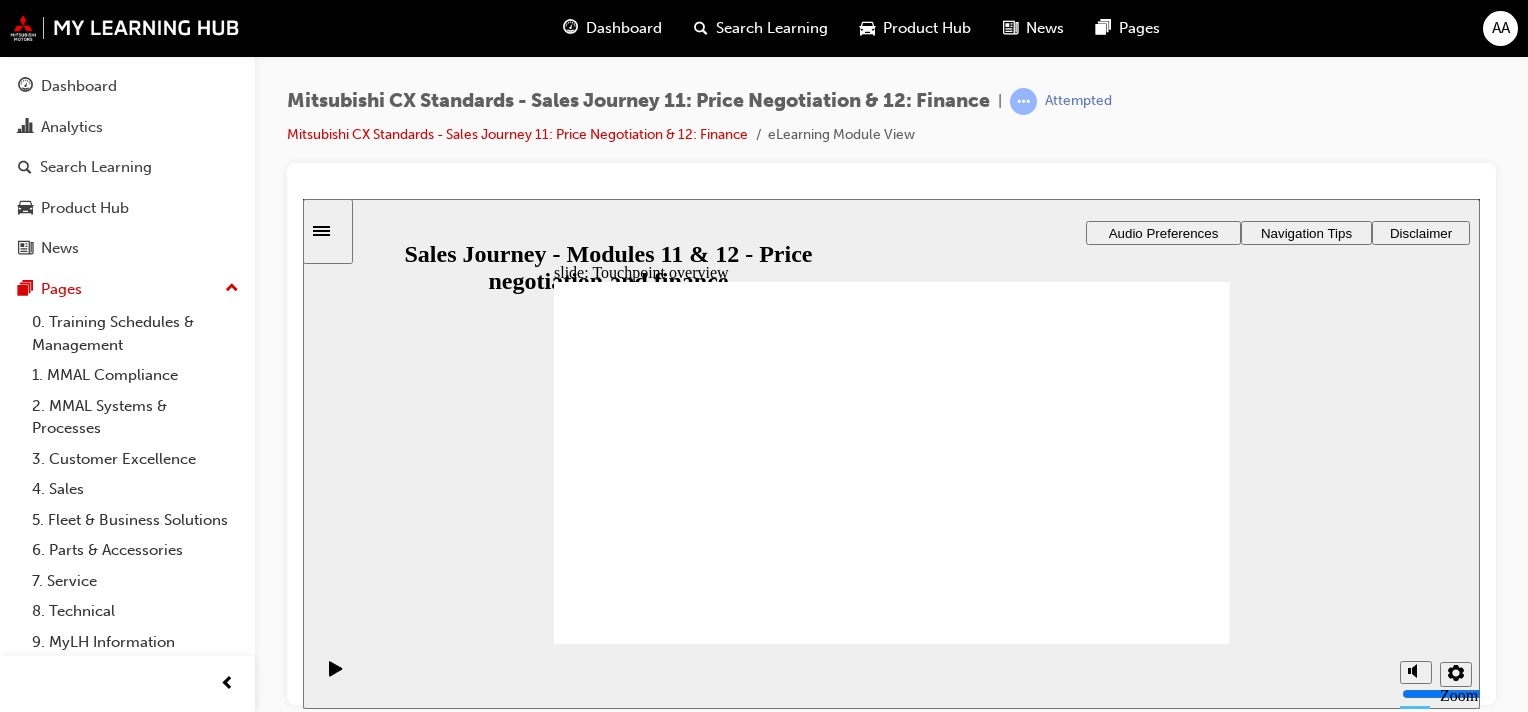 click 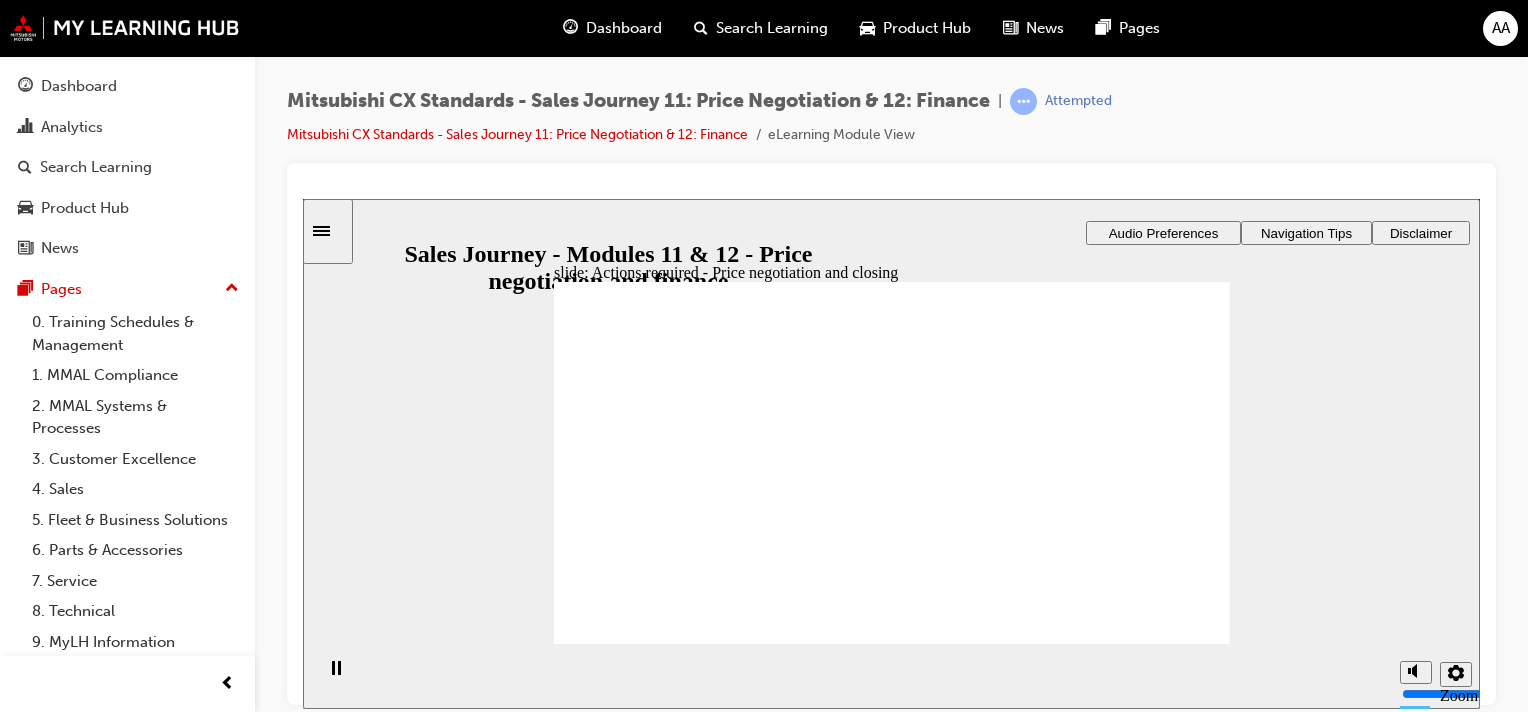 click 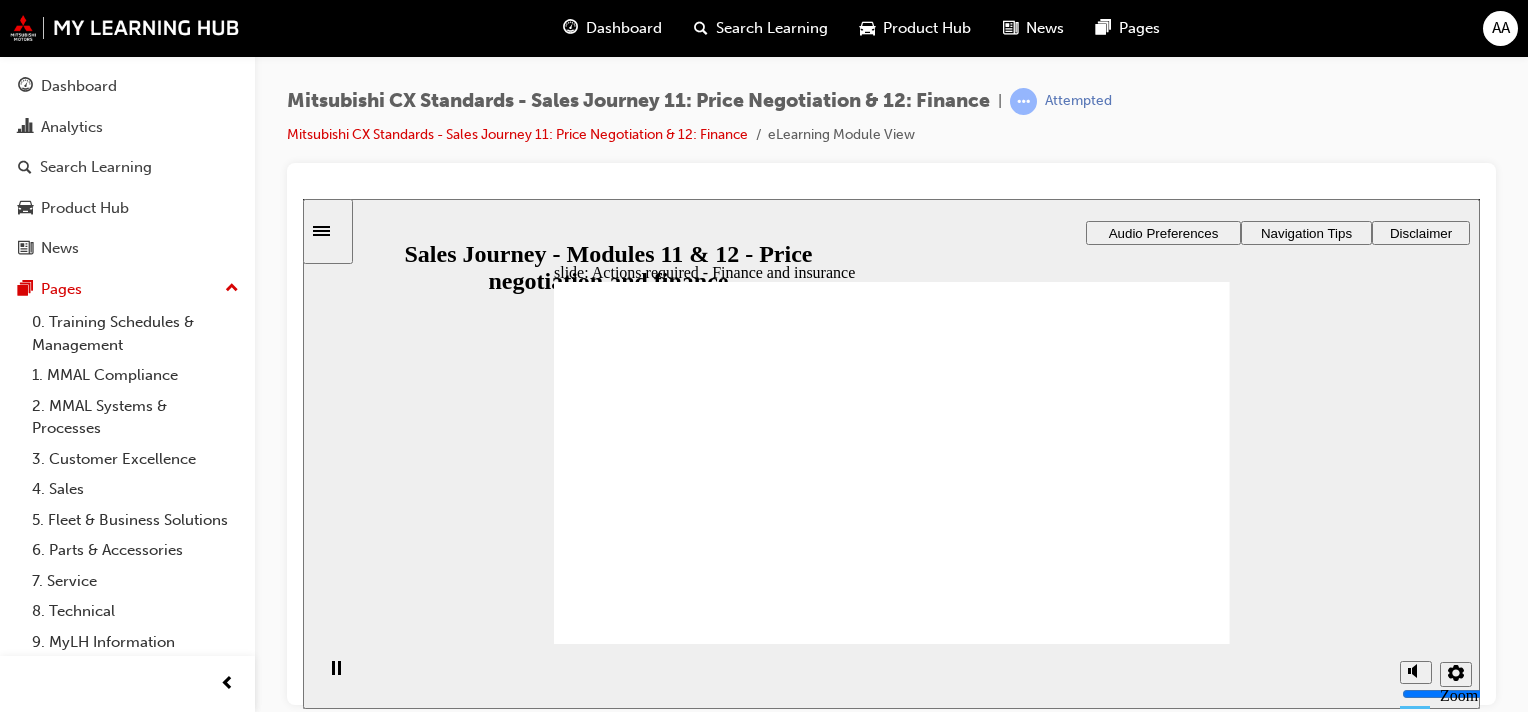 click 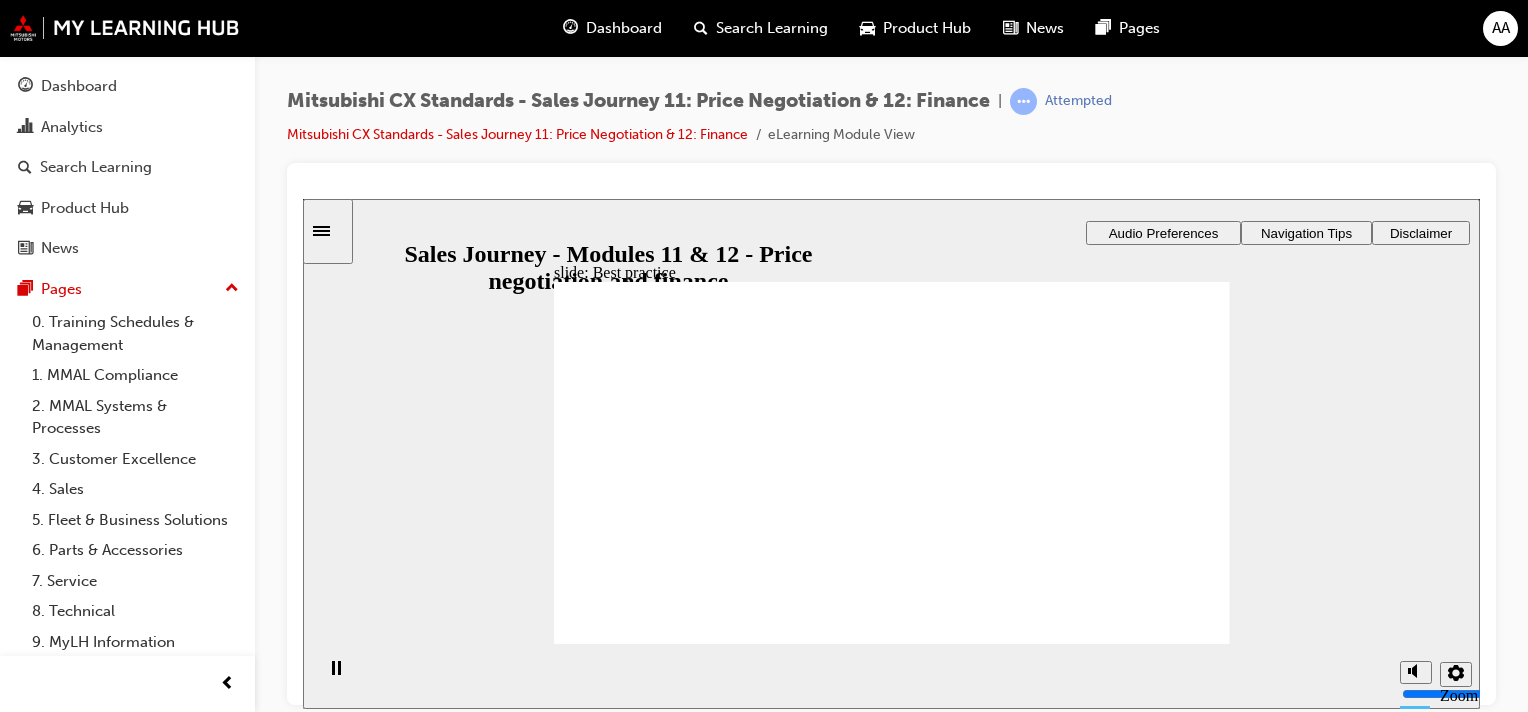click 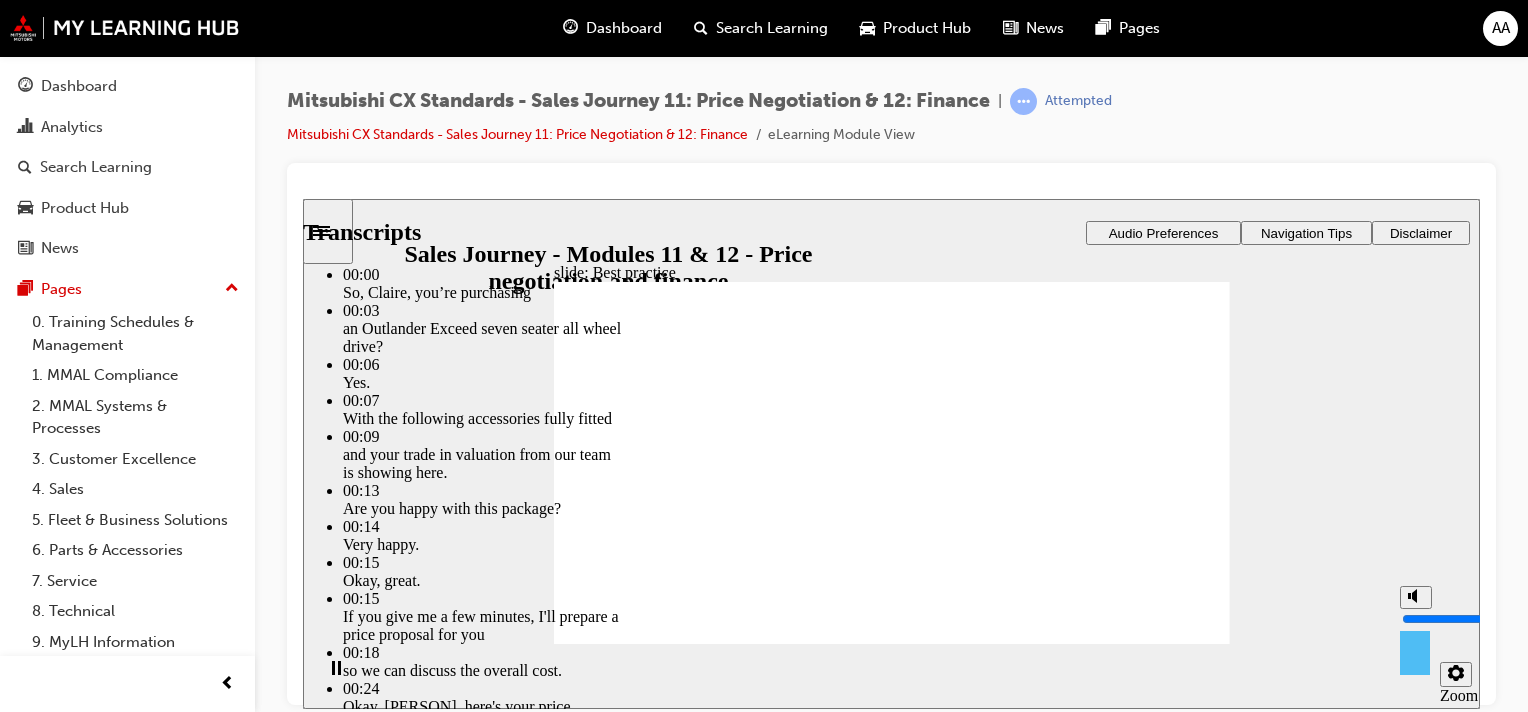 drag, startPoint x: 1408, startPoint y: 663, endPoint x: 1416, endPoint y: 654, distance: 12.0415945 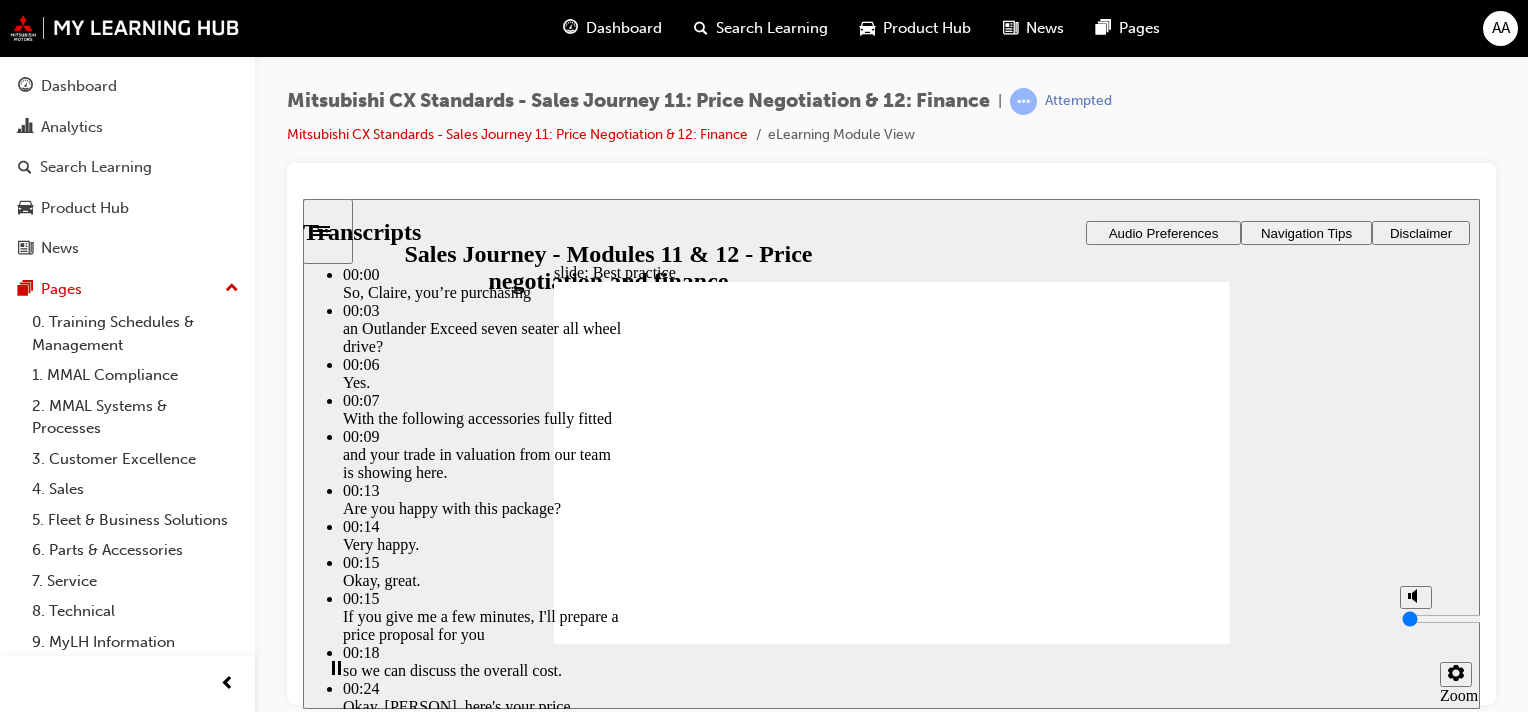 type on "0" 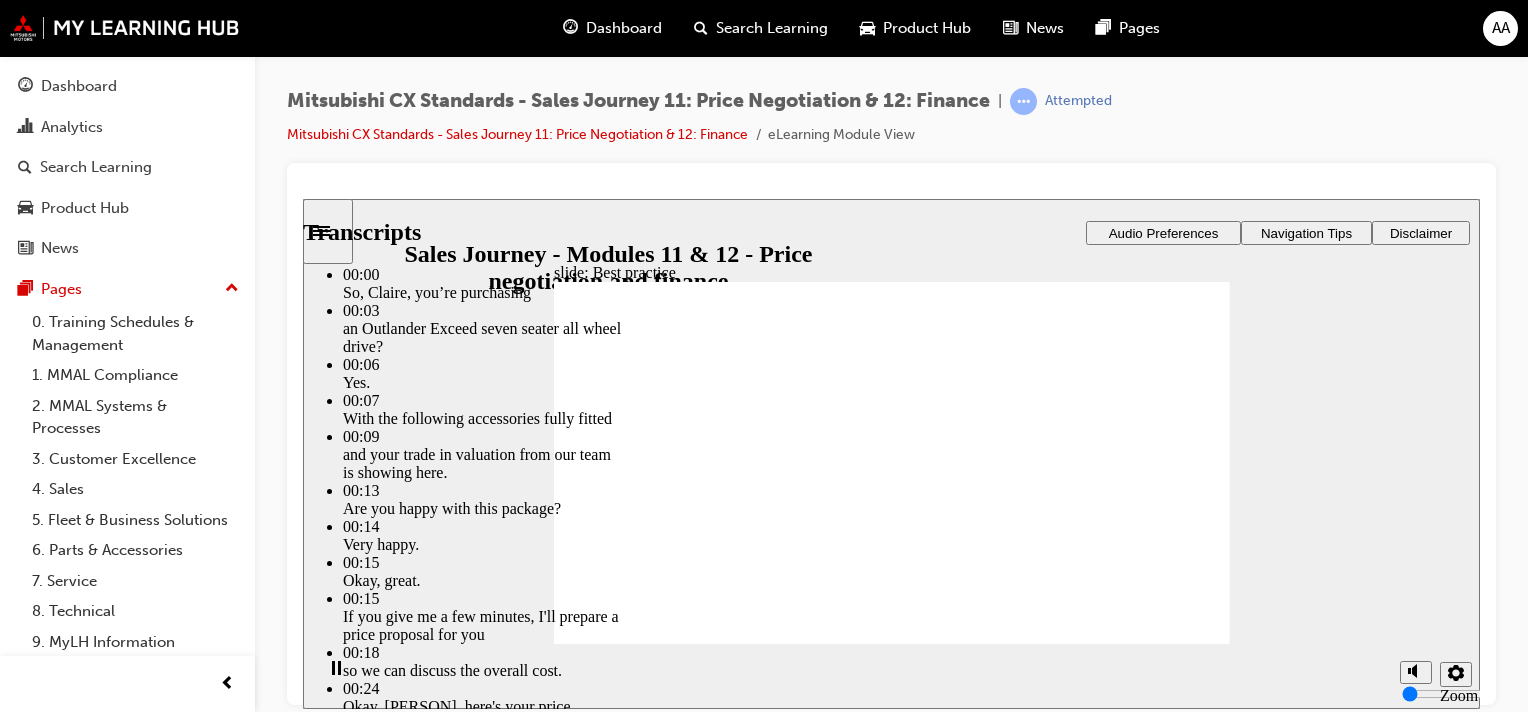 click at bounding box center (605, 5772) 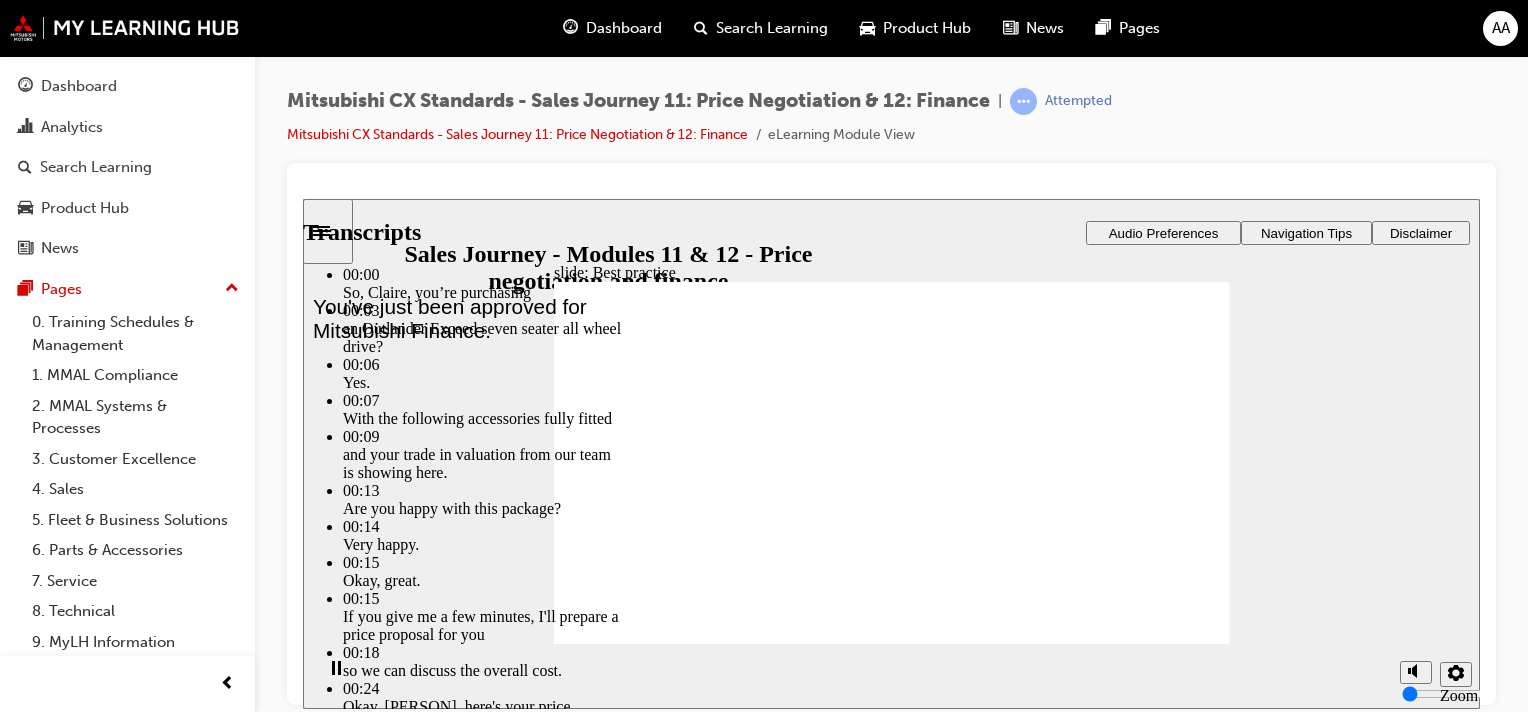 click at bounding box center [892, 3099] 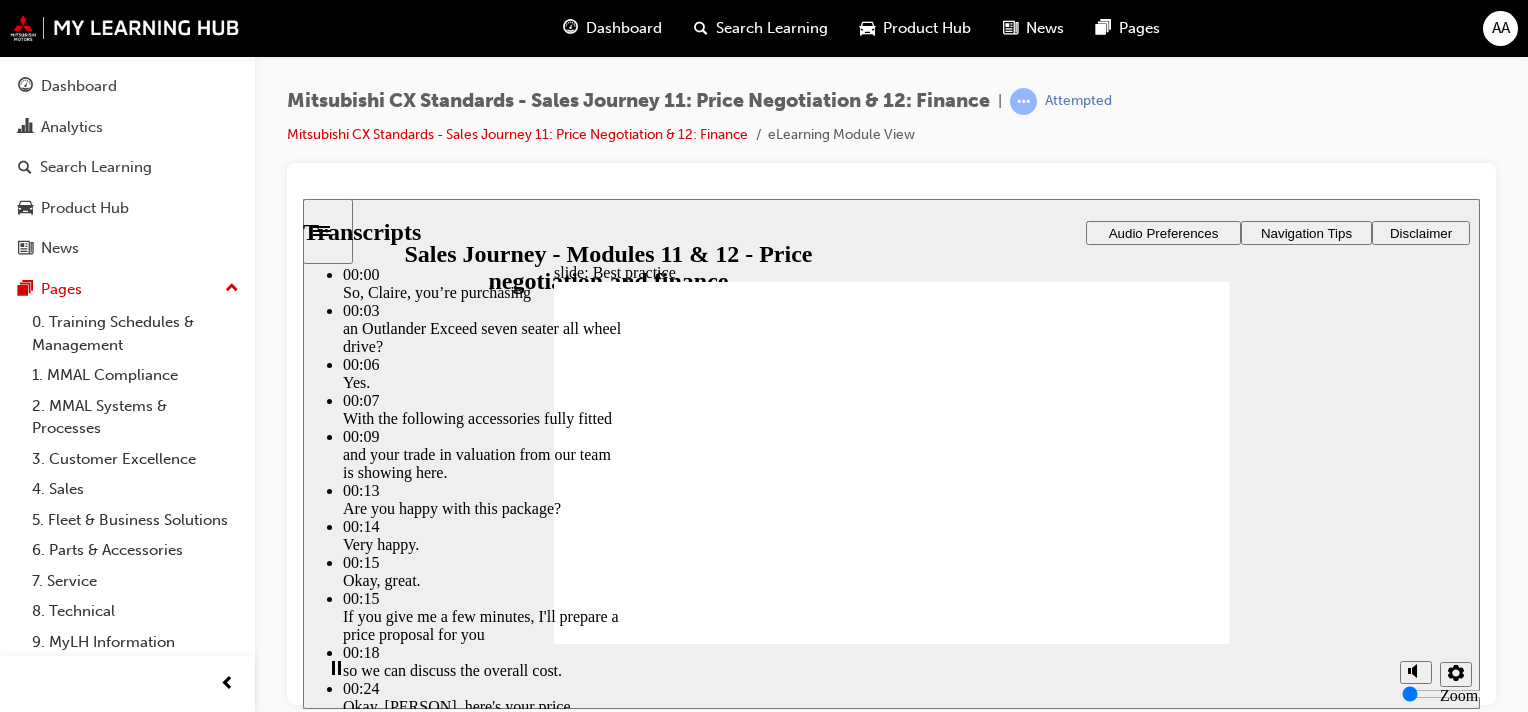 type on "221" 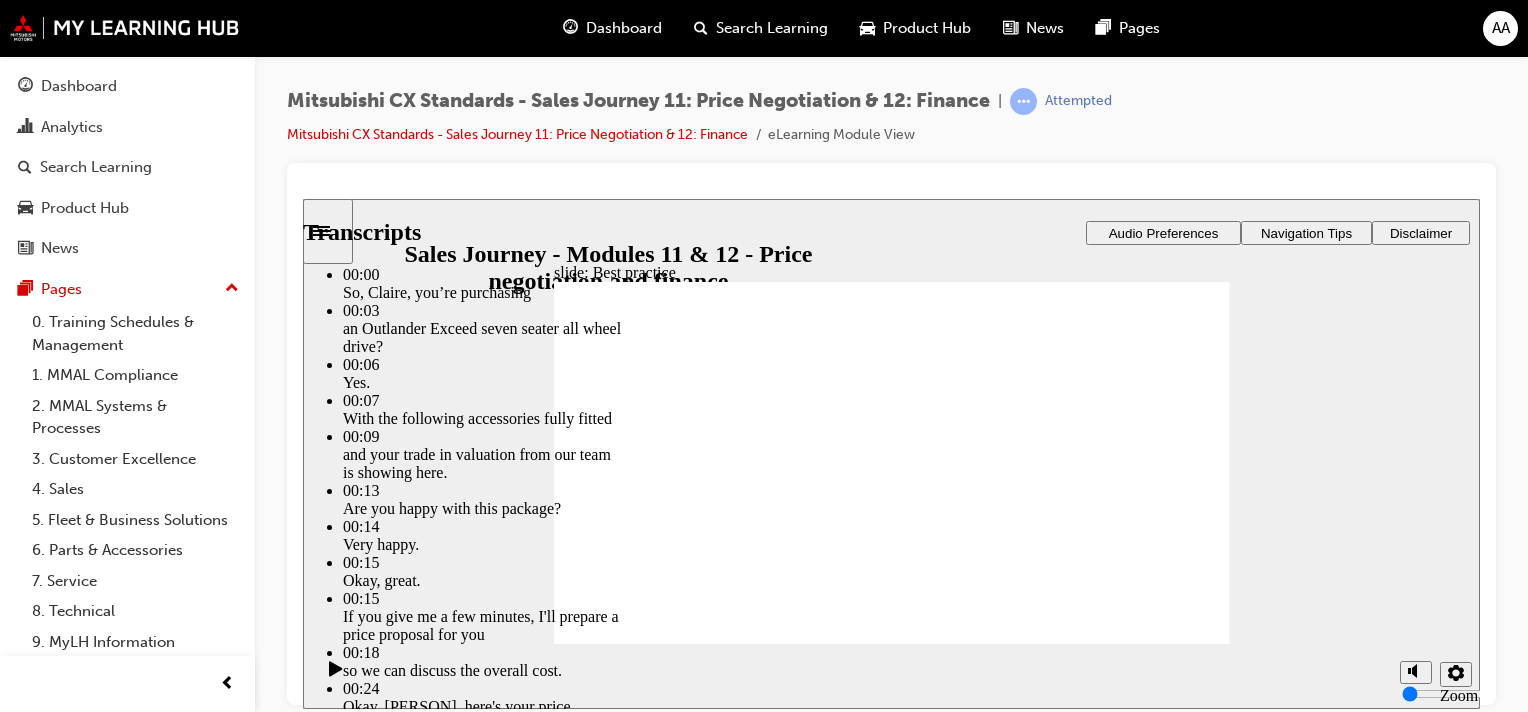 click 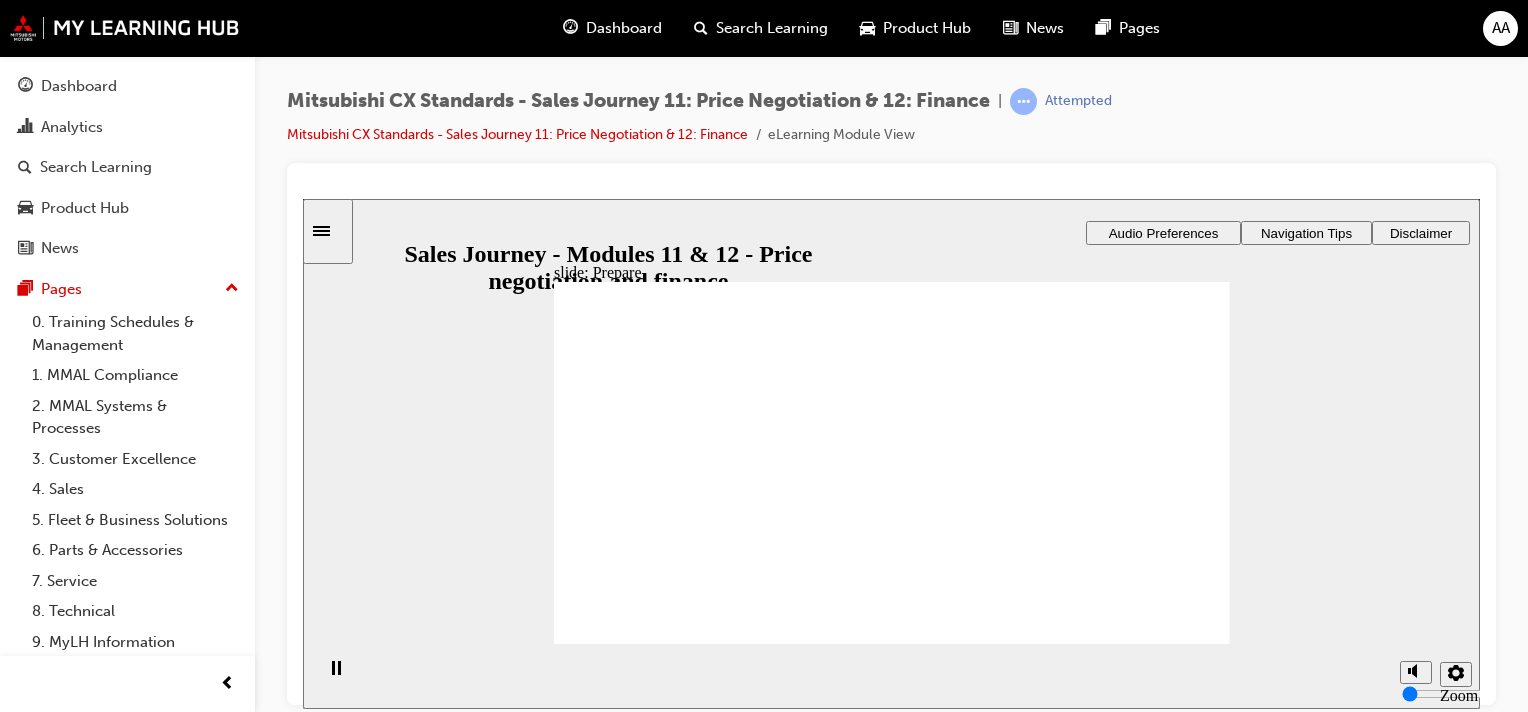 checkbox on "true" 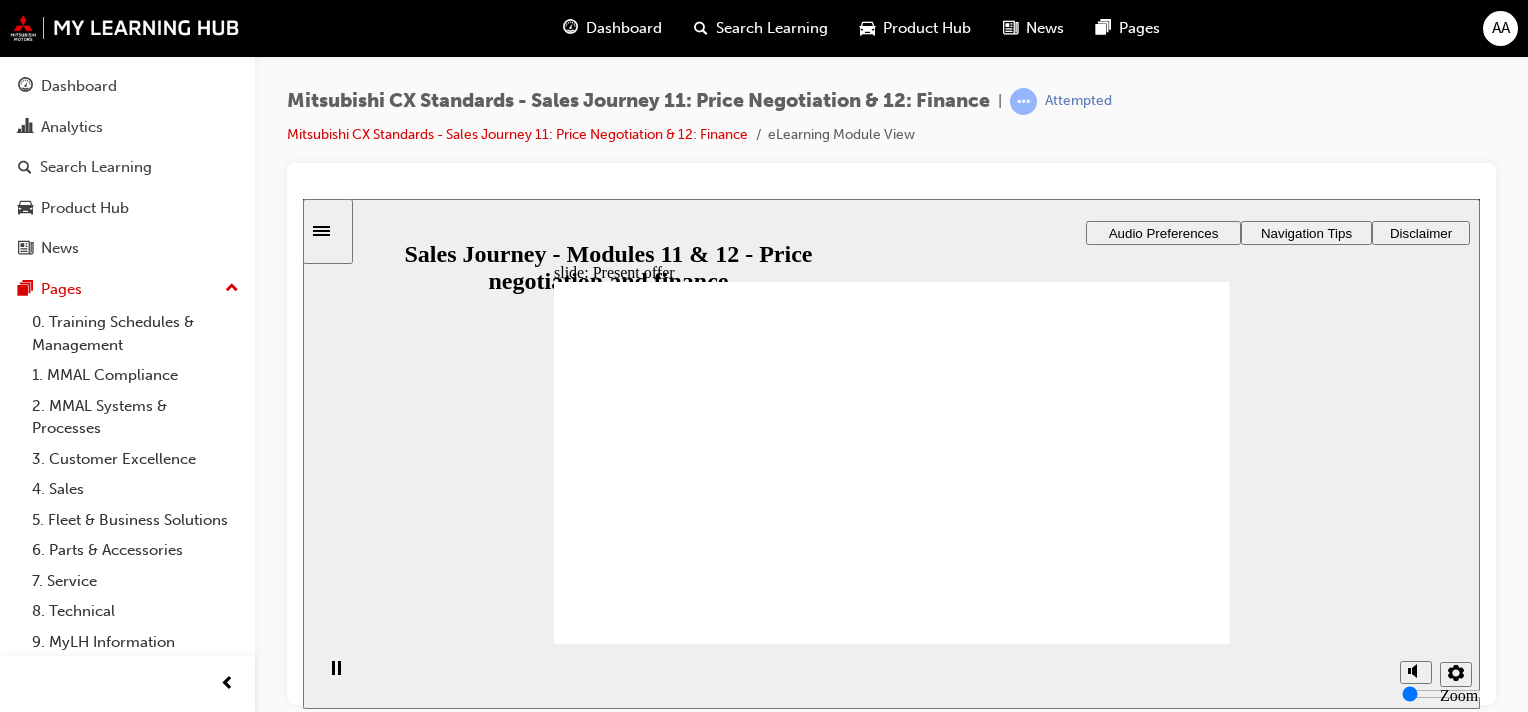drag, startPoint x: 606, startPoint y: 485, endPoint x: 866, endPoint y: 390, distance: 276.81223 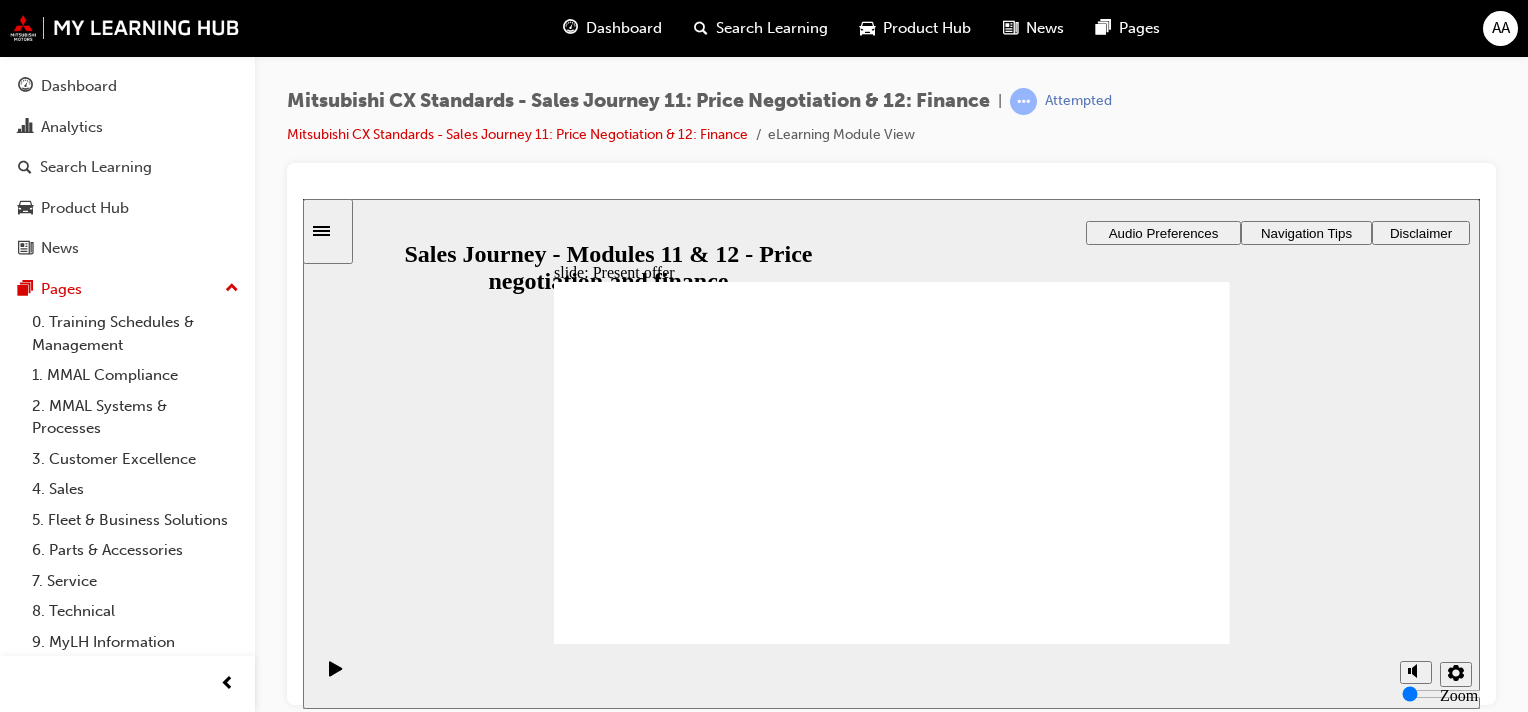 drag, startPoint x: 672, startPoint y: 492, endPoint x: 868, endPoint y: 416, distance: 210.21893 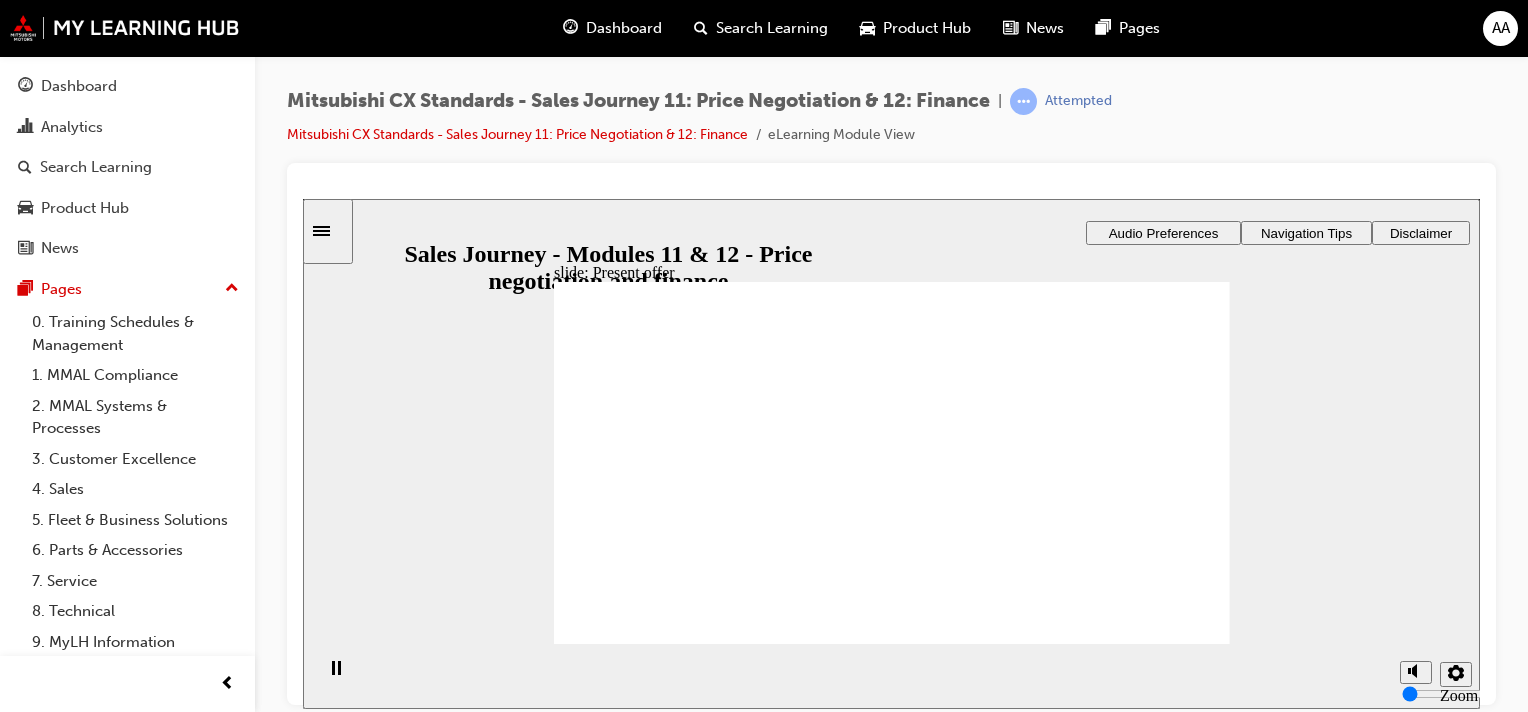 click 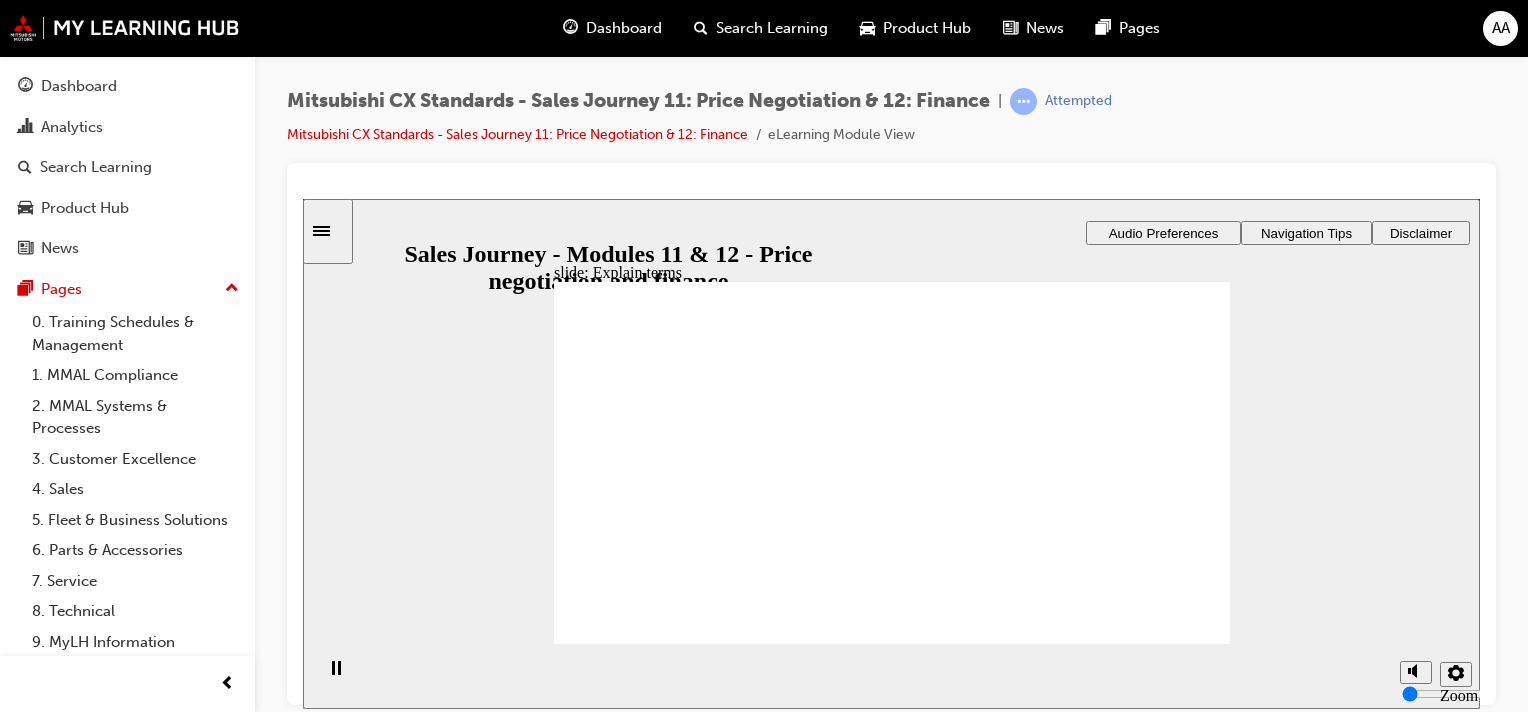 checkbox on "true" 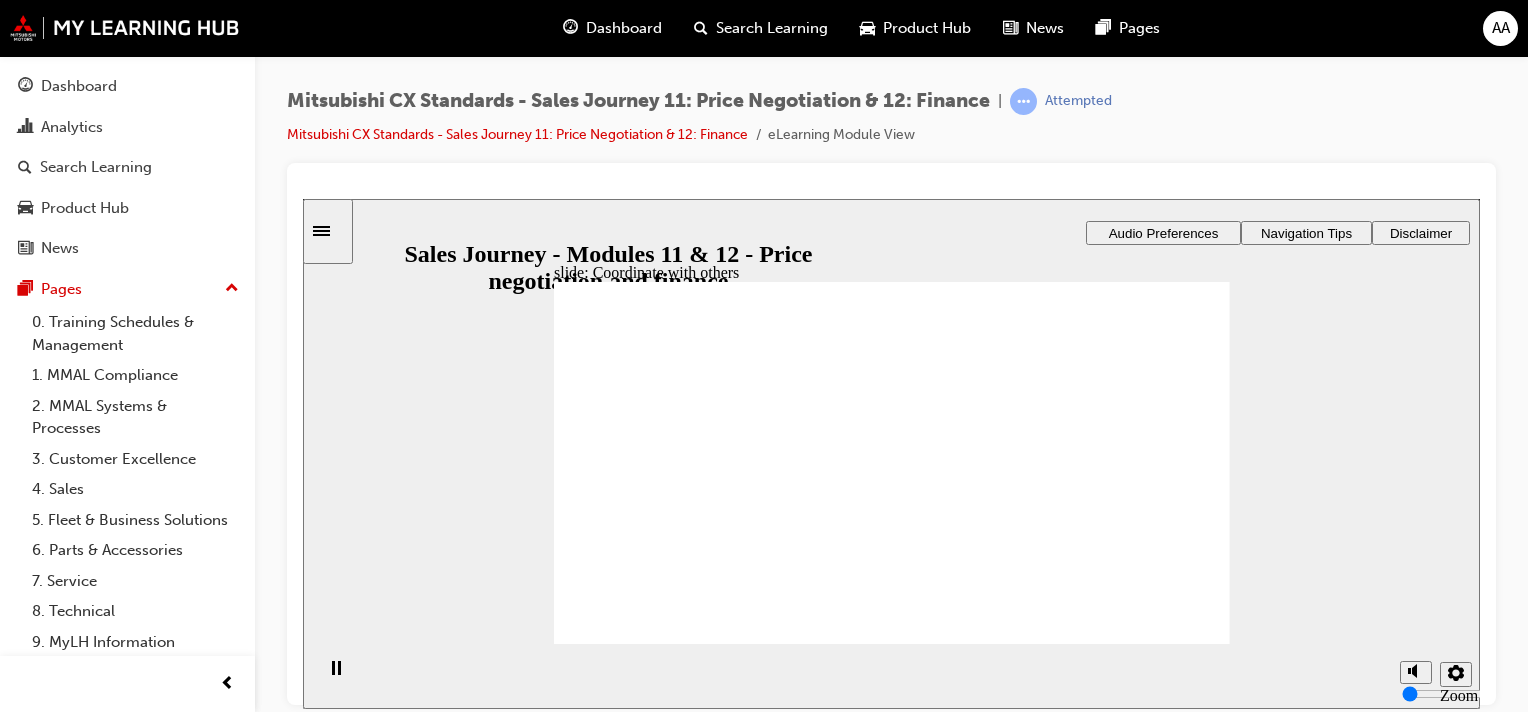 click 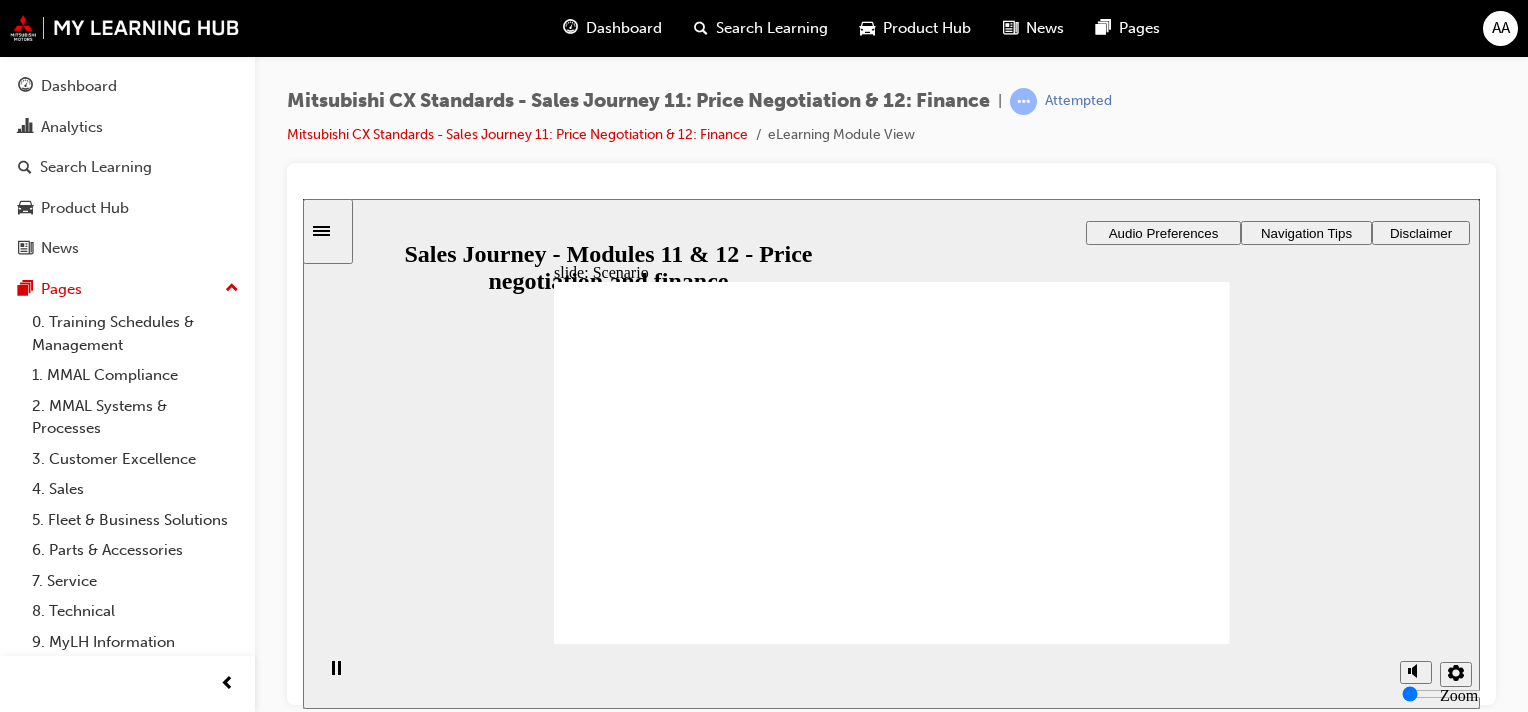 drag, startPoint x: 953, startPoint y: 519, endPoint x: 1141, endPoint y: 353, distance: 250.79872 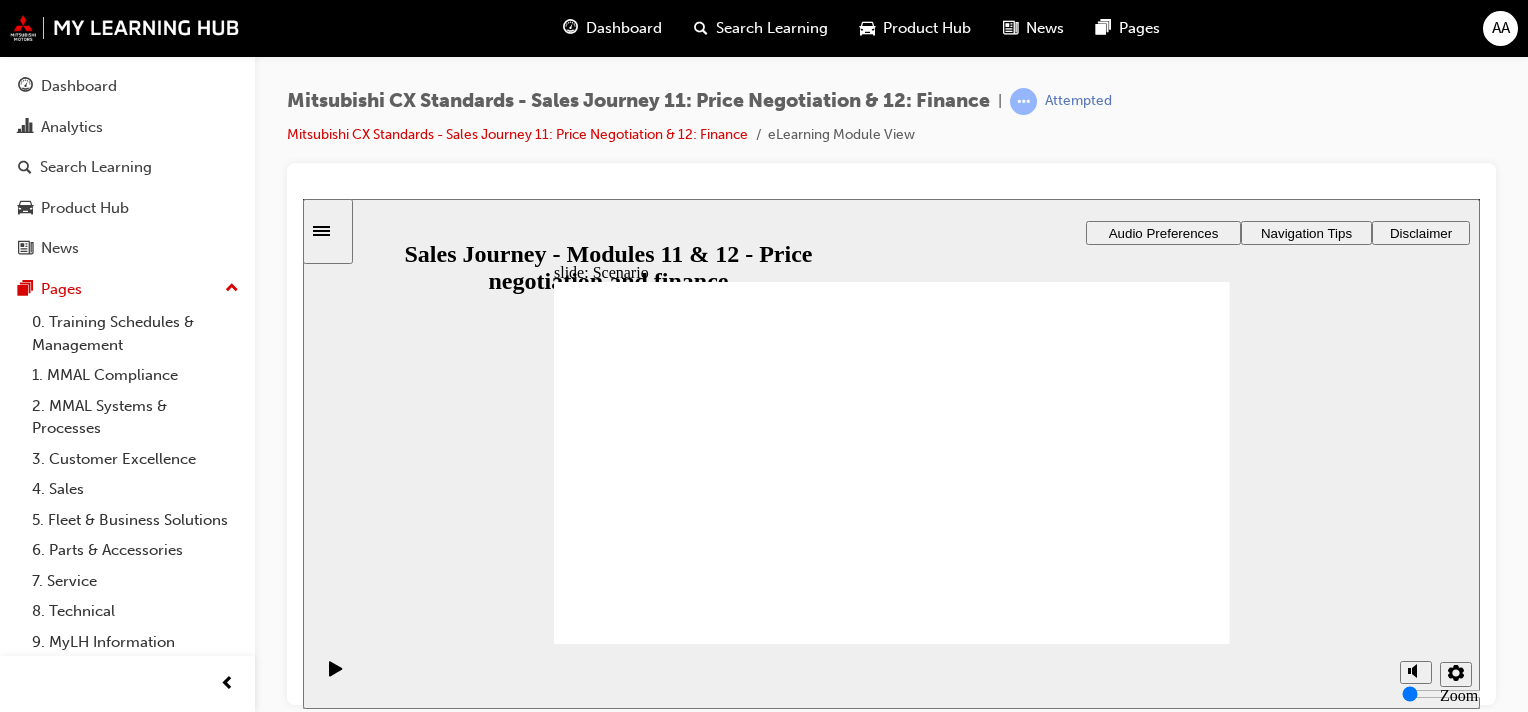 drag, startPoint x: 879, startPoint y: 442, endPoint x: 1076, endPoint y: 403, distance: 200.8233 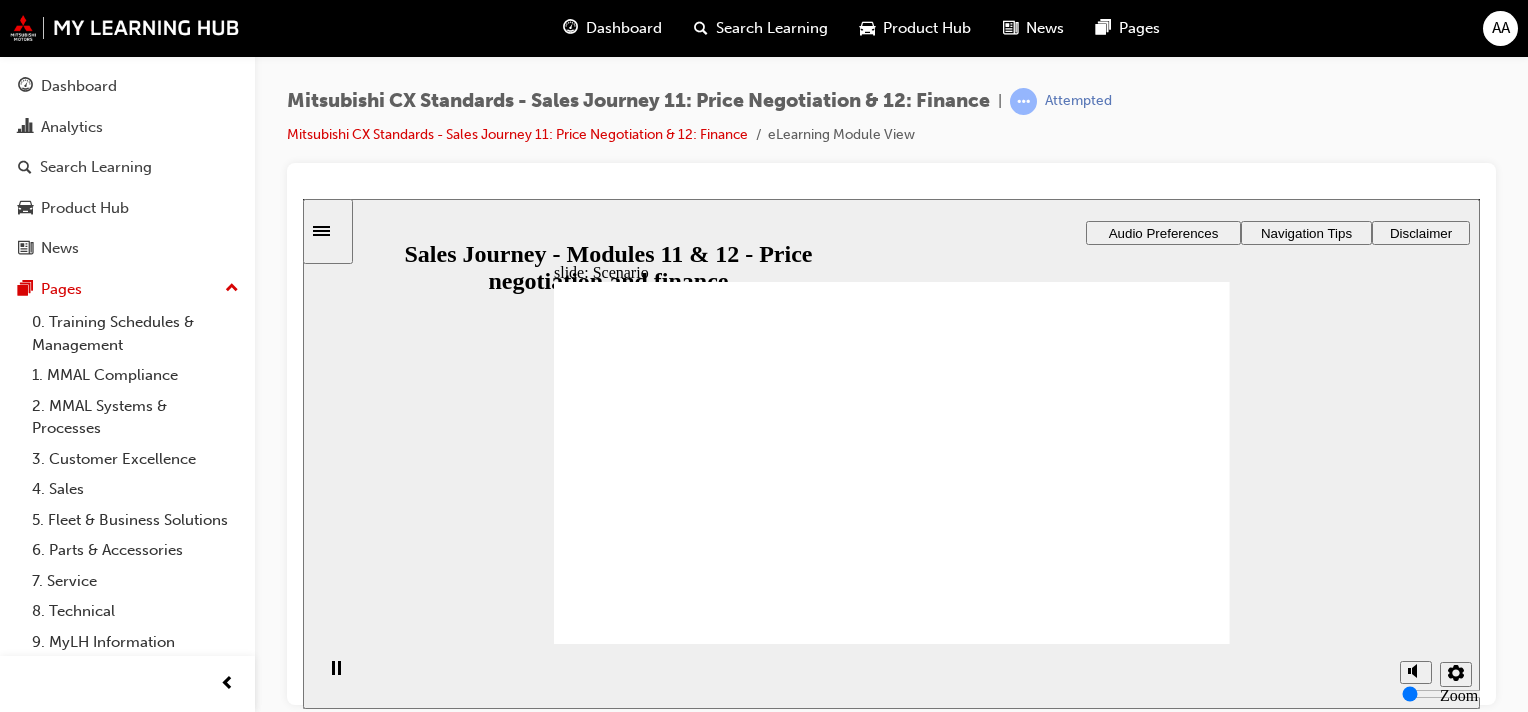 click 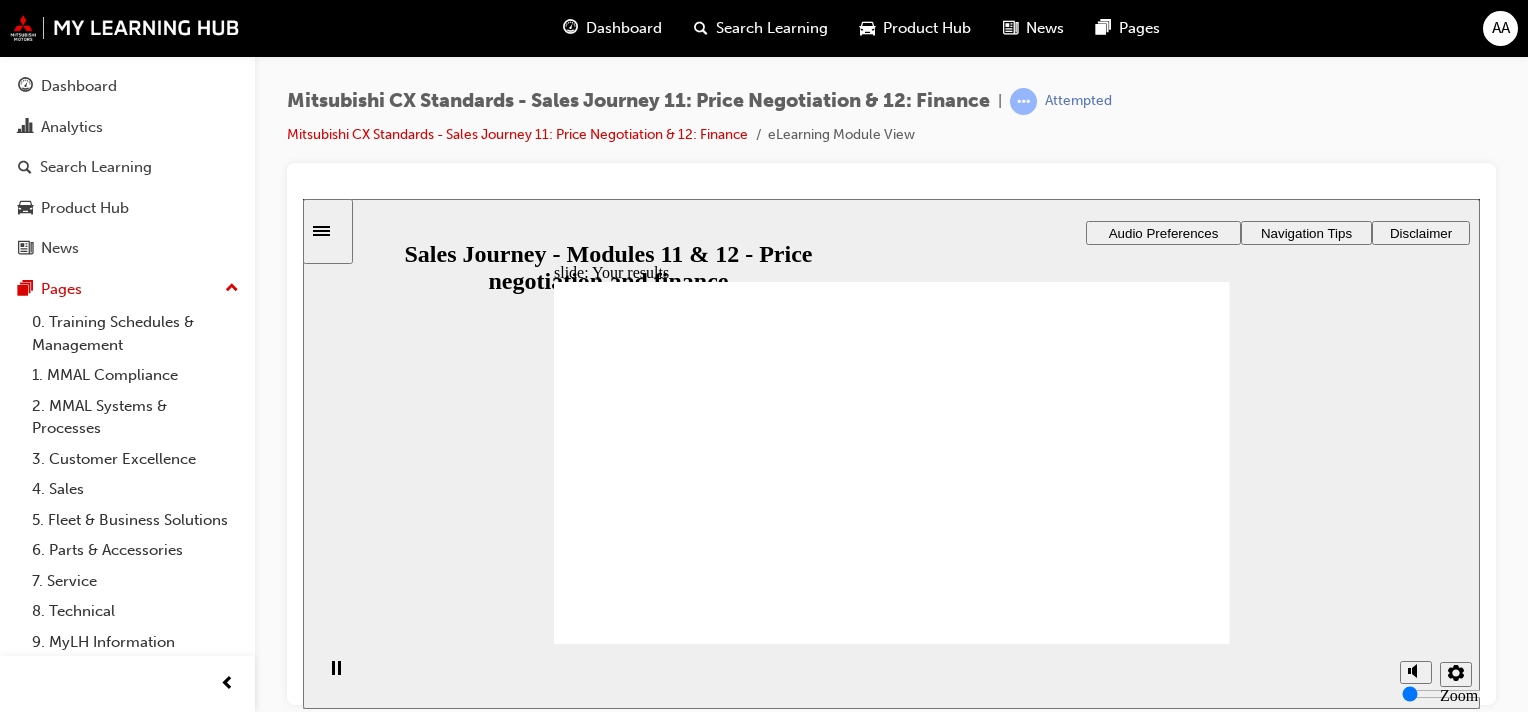click 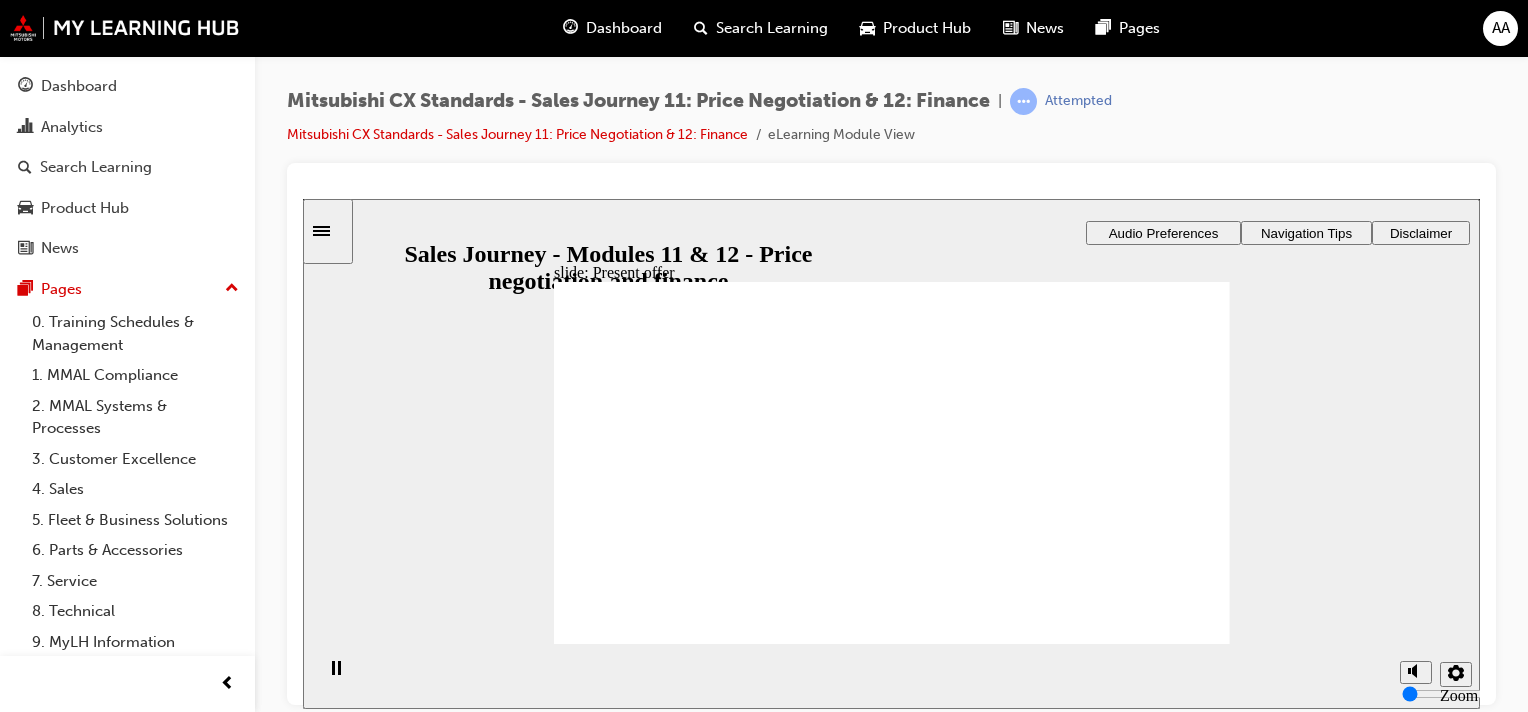 drag, startPoint x: 608, startPoint y: 481, endPoint x: 1074, endPoint y: 390, distance: 474.80206 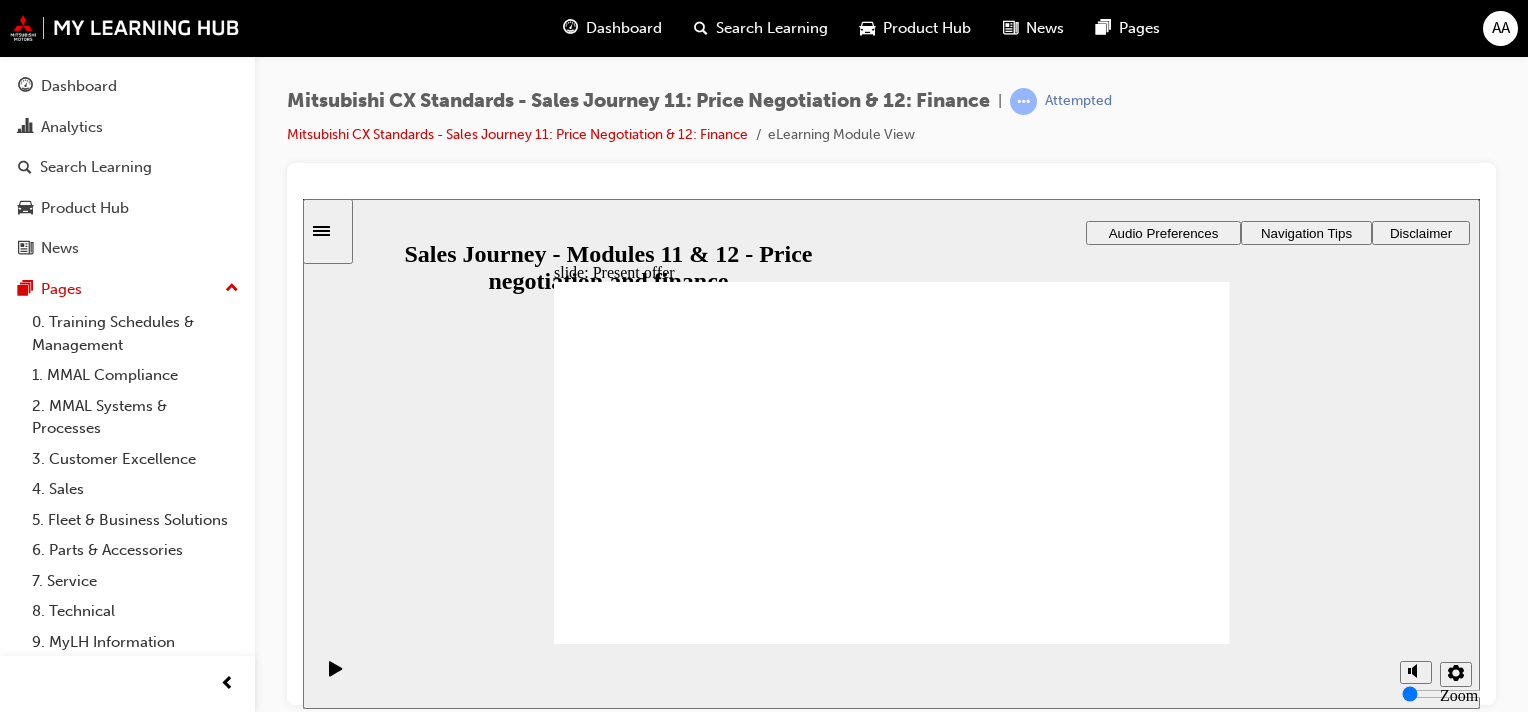 drag, startPoint x: 681, startPoint y: 486, endPoint x: 1132, endPoint y: 411, distance: 457.1936 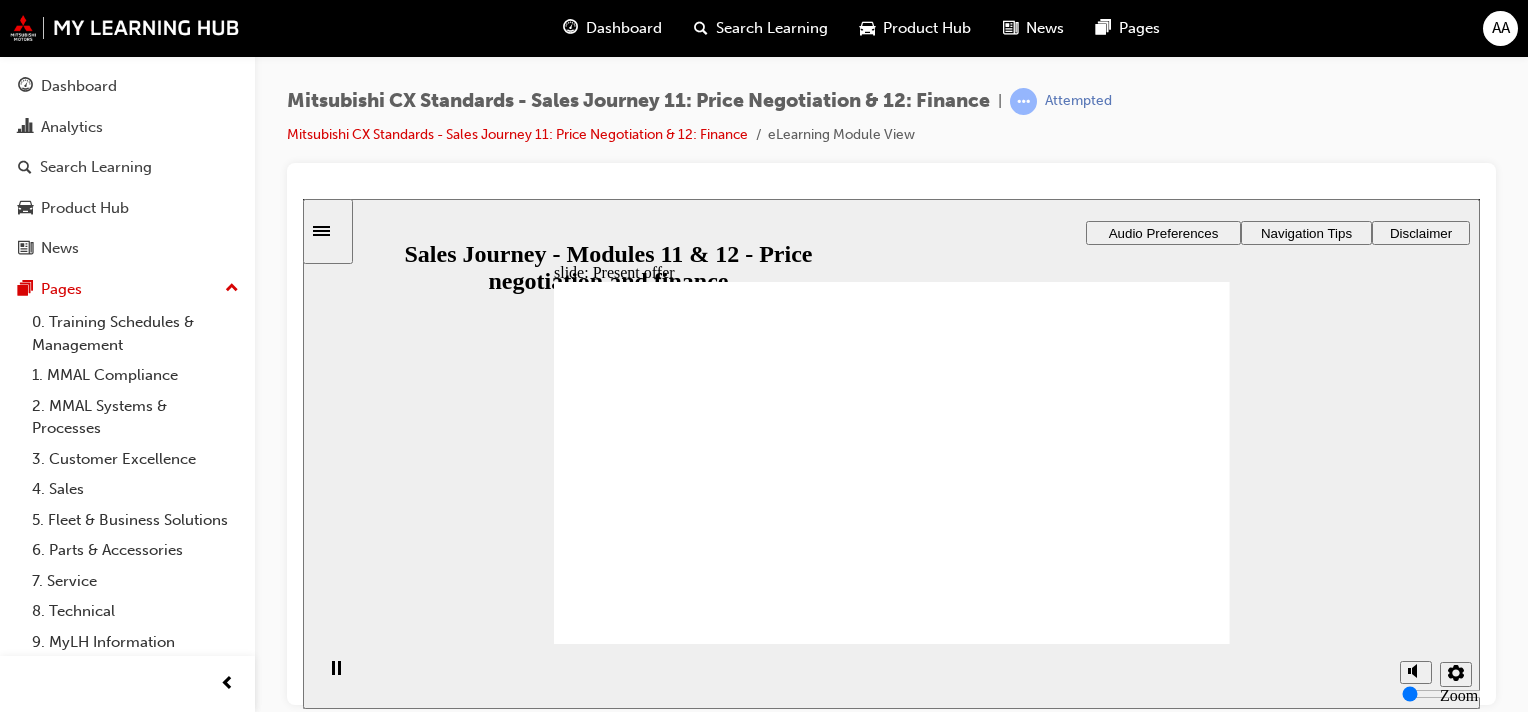 click 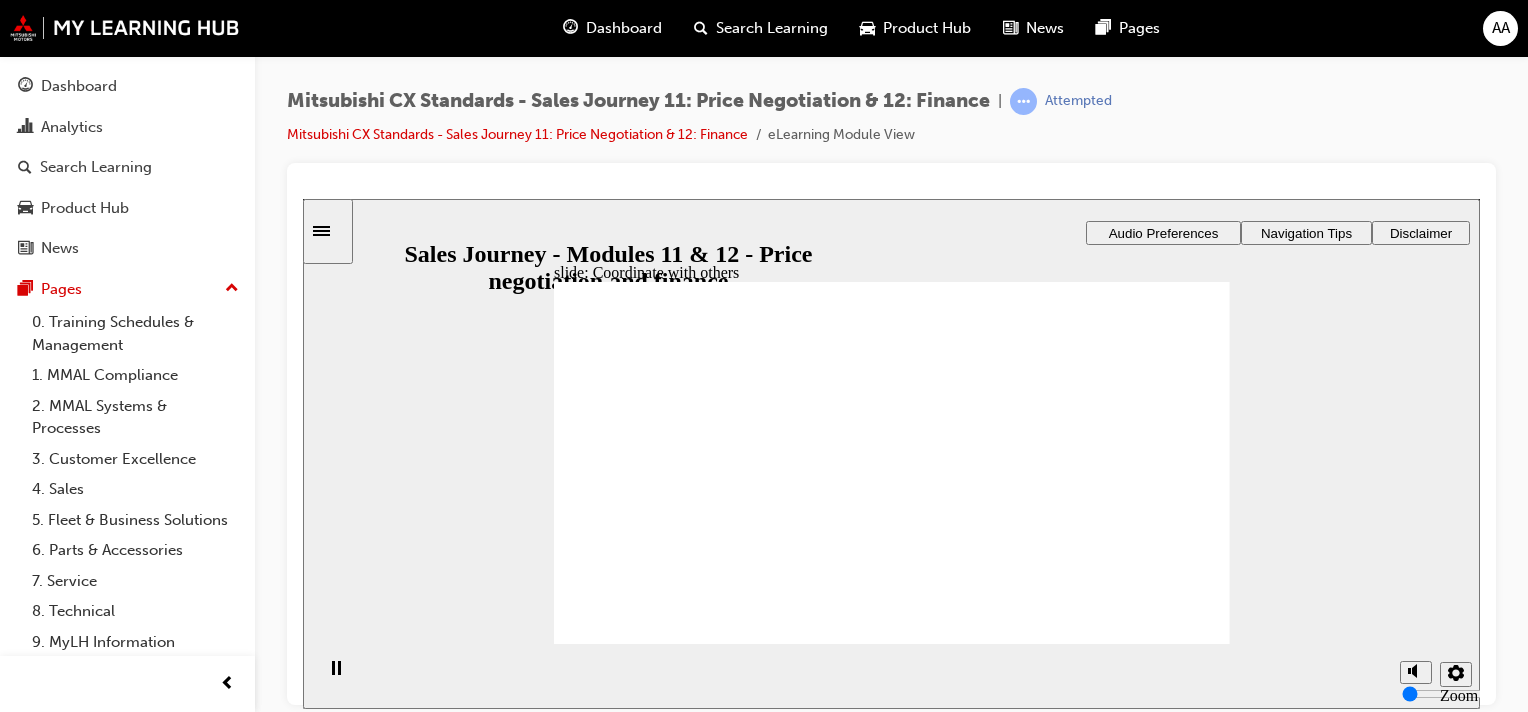 checkbox on "true" 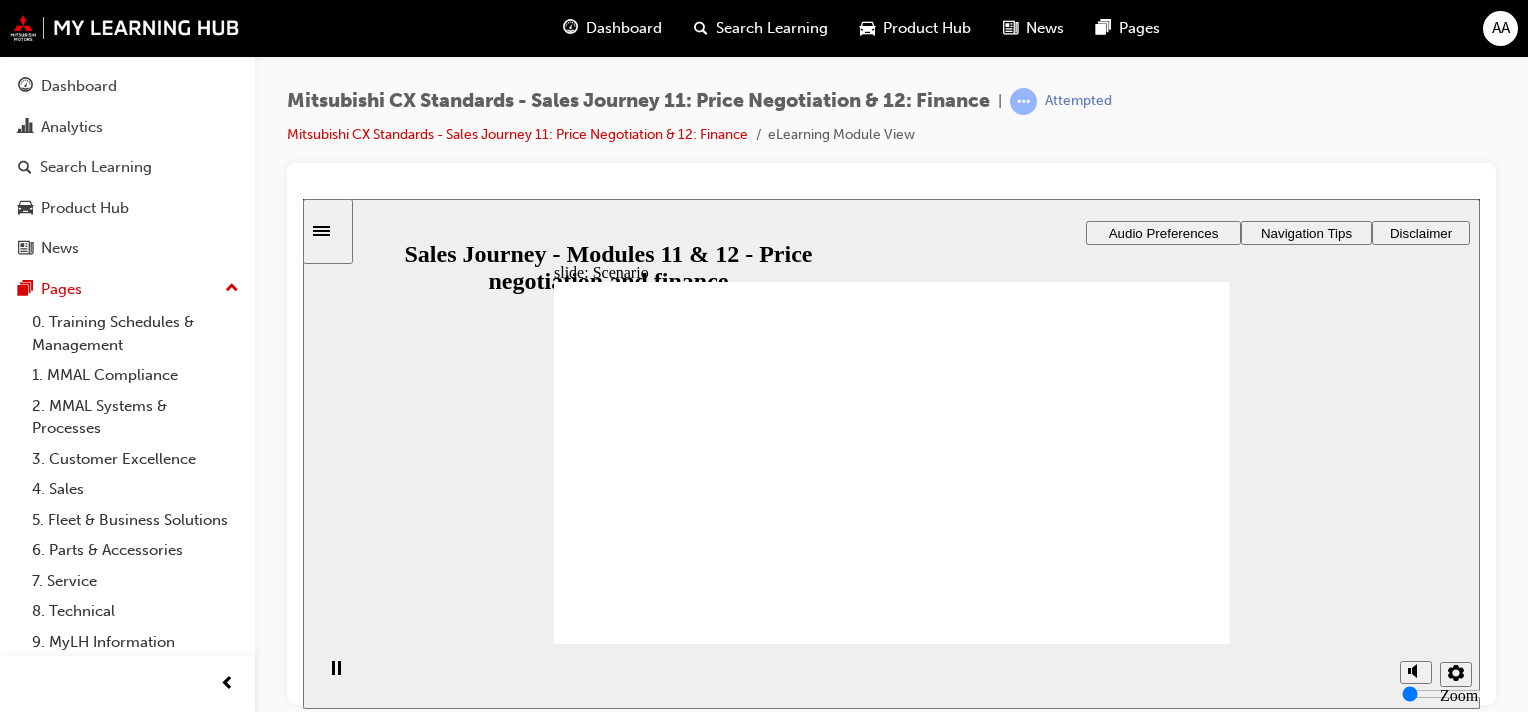 drag, startPoint x: 1078, startPoint y: 349, endPoint x: 1119, endPoint y: 348, distance: 41.01219 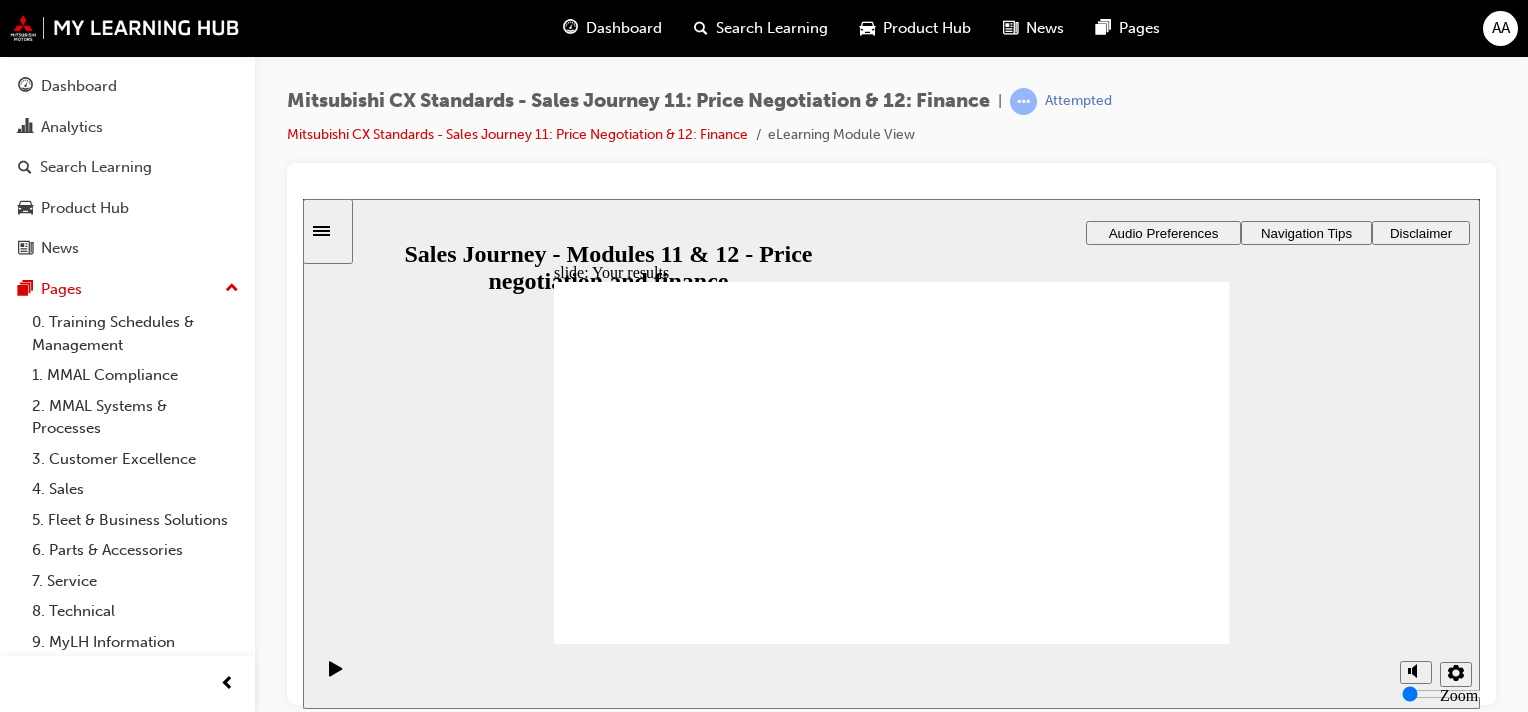 click 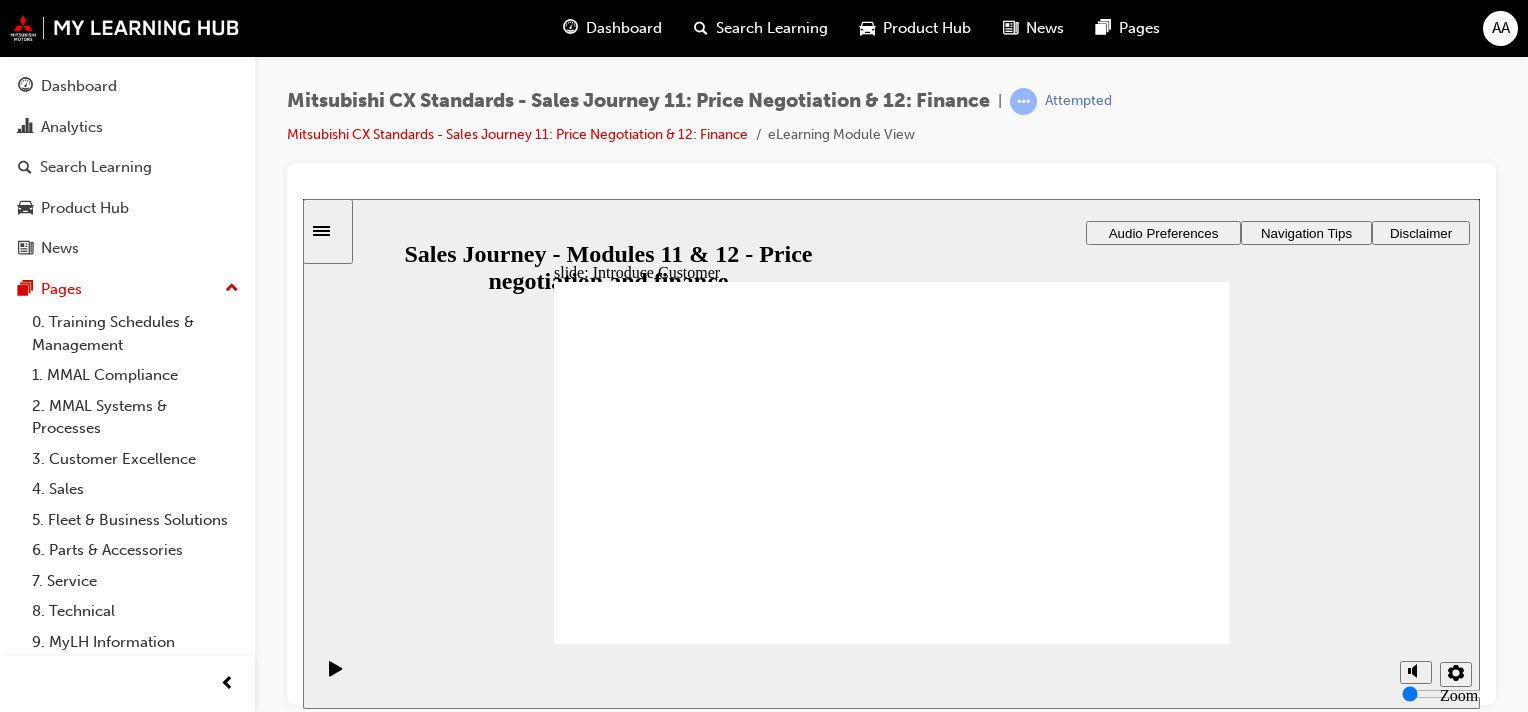 drag, startPoint x: 754, startPoint y: 506, endPoint x: 942, endPoint y: 448, distance: 196.74348 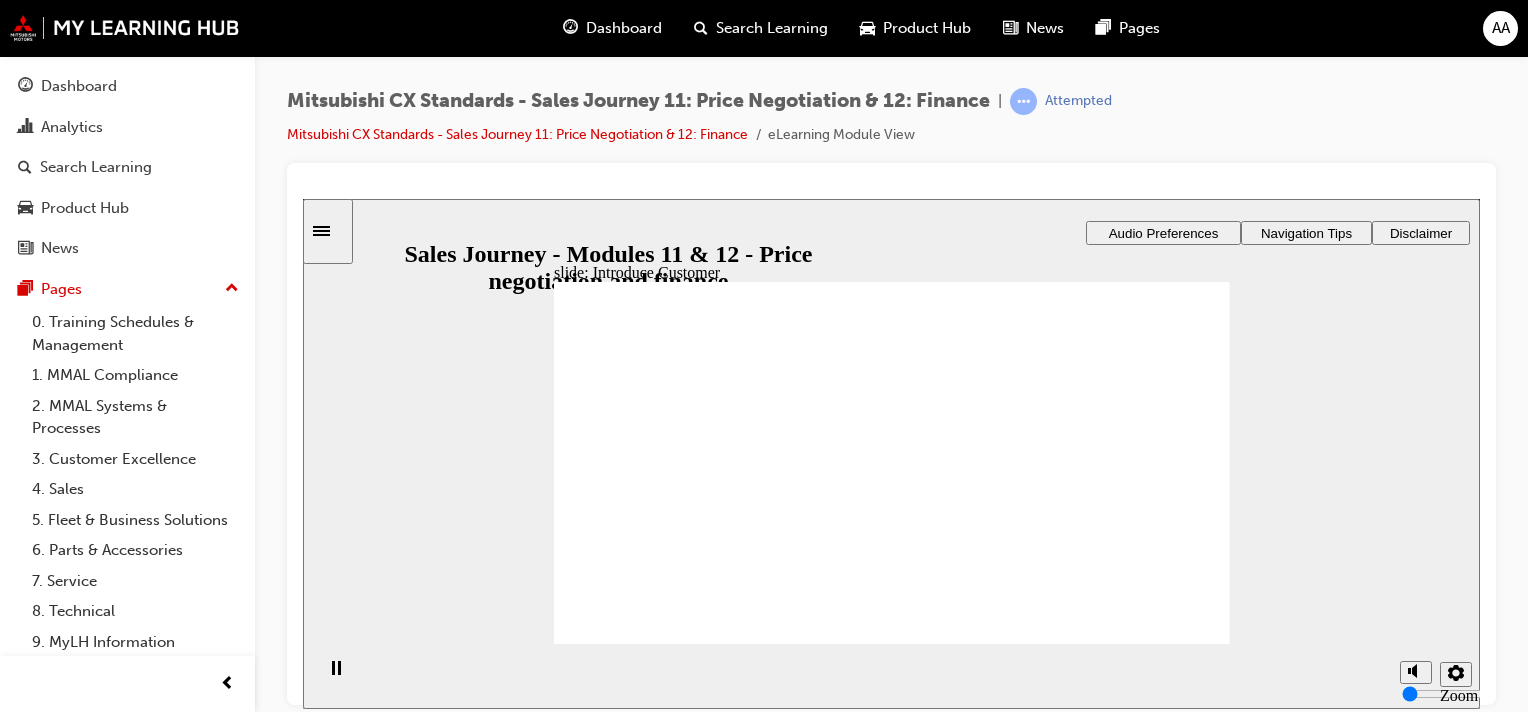 click at bounding box center (892, 1385) 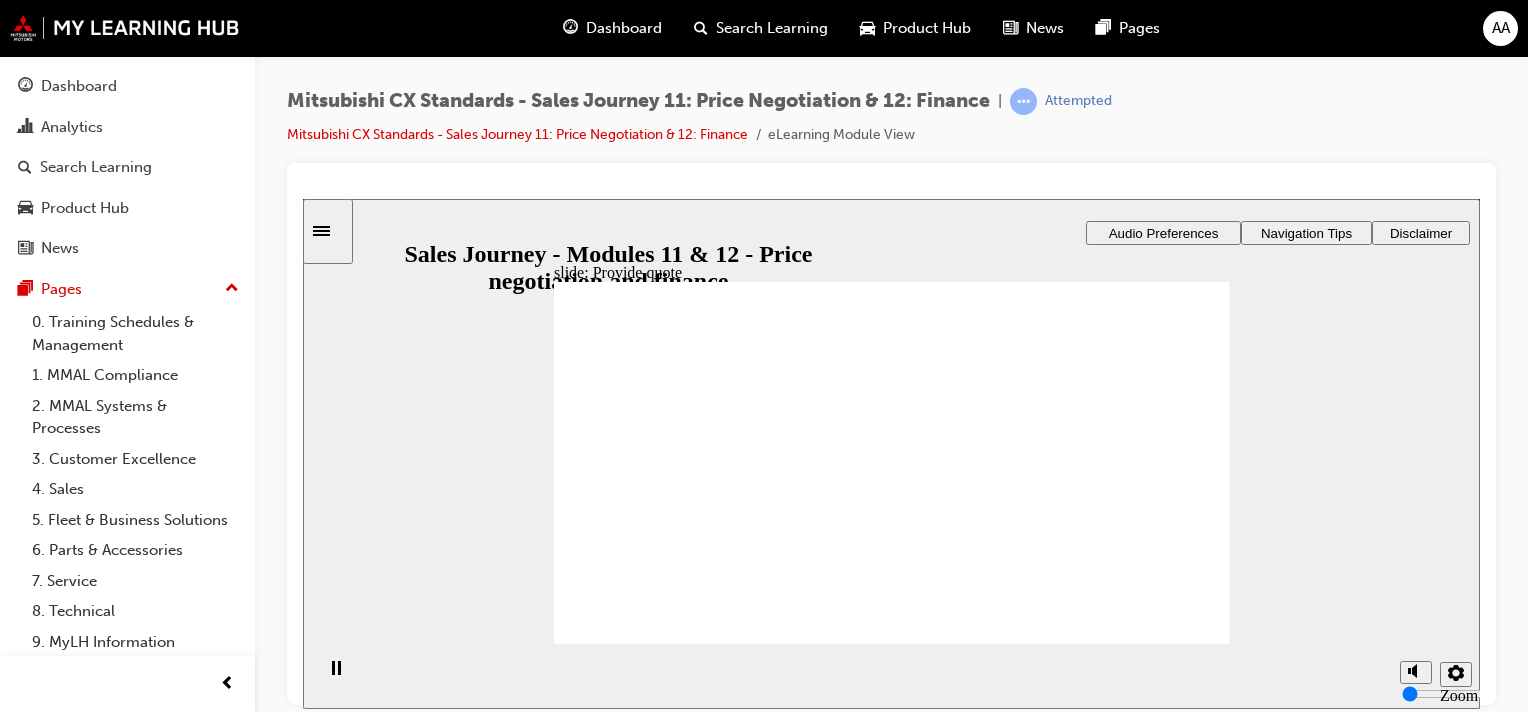 checkbox on "false" 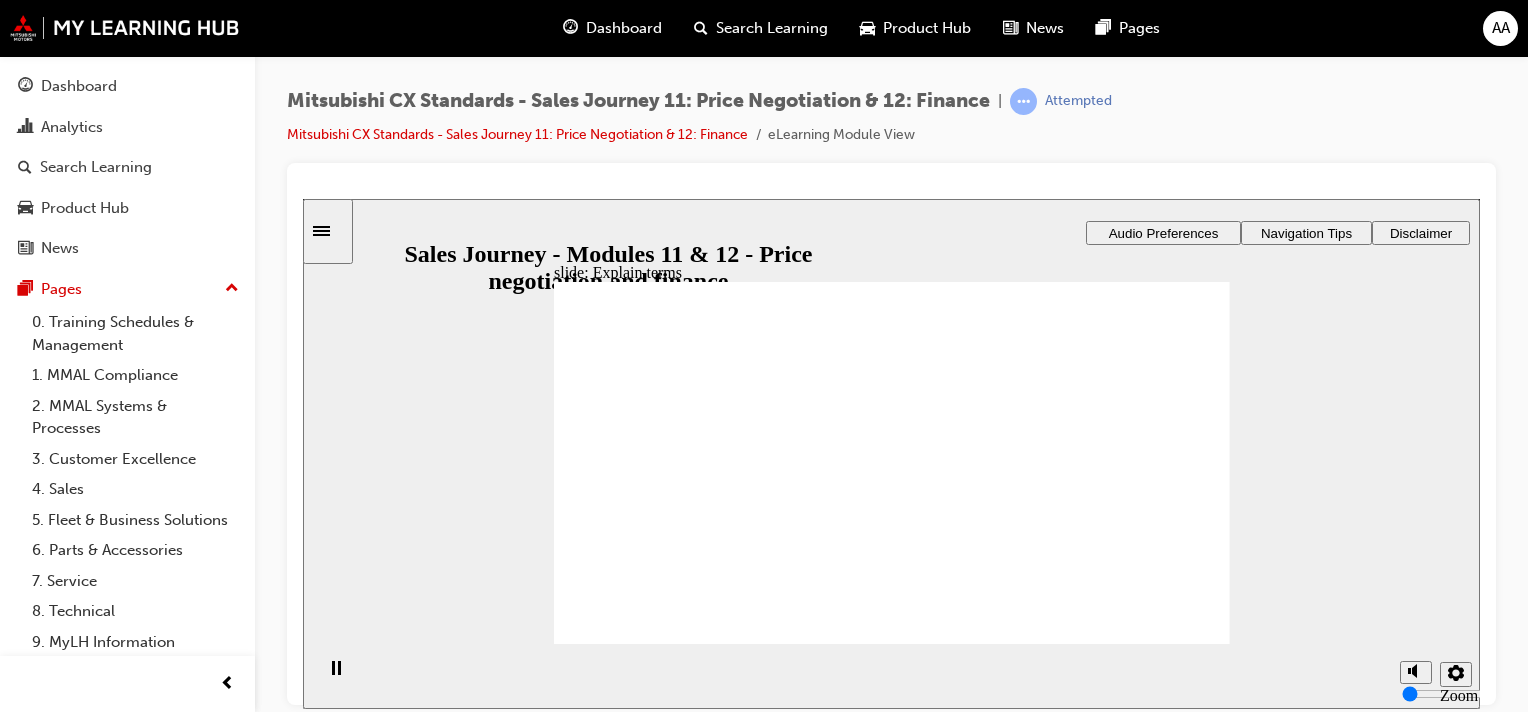 checkbox on "true" 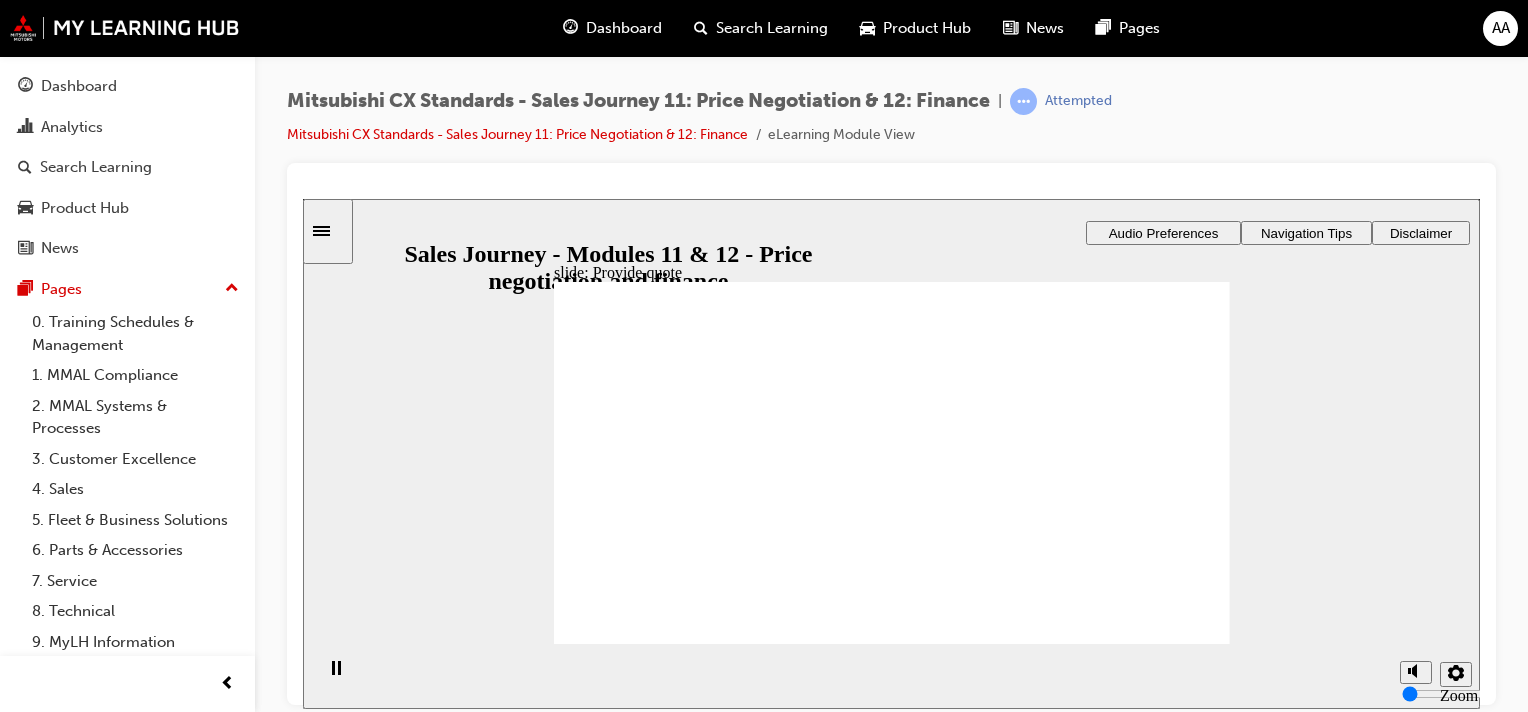 checkbox on "true" 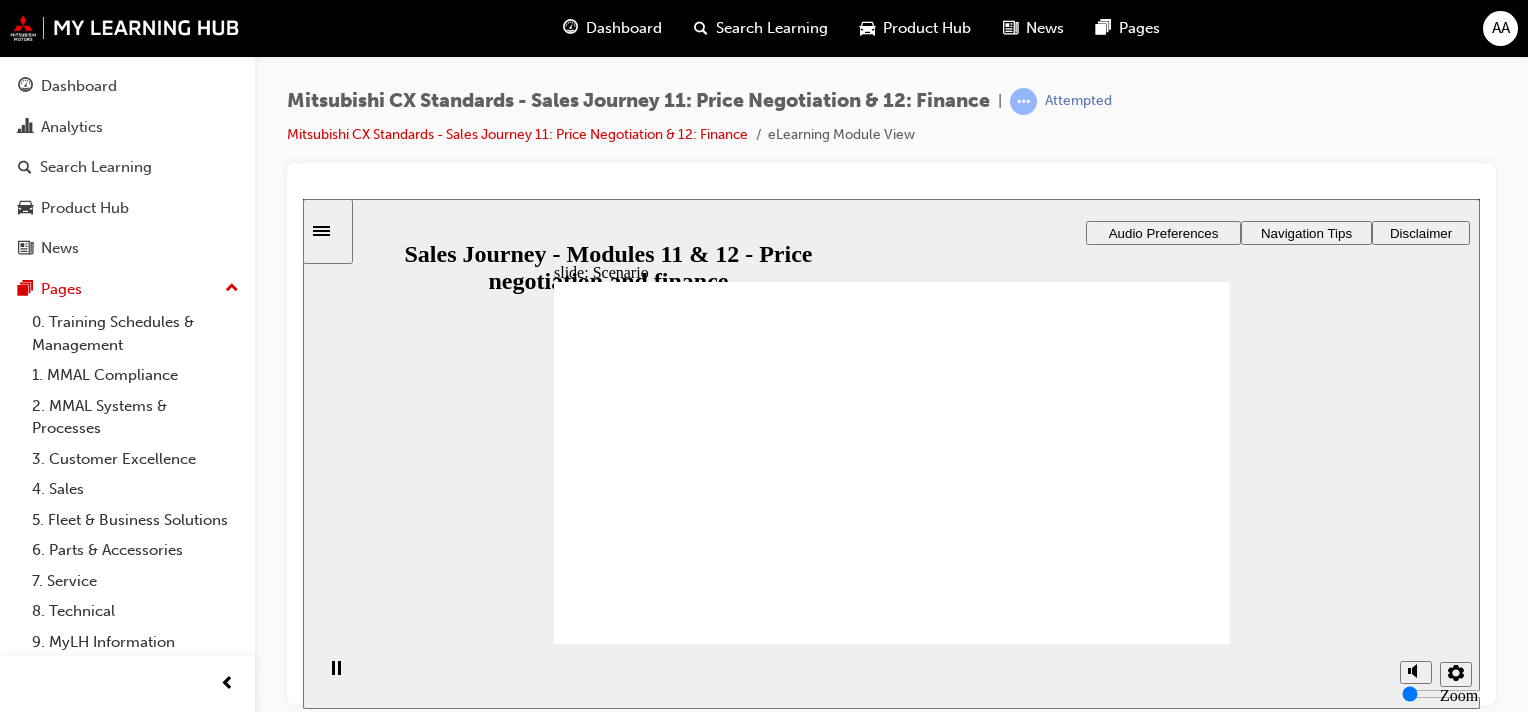 checkbox on "false" 